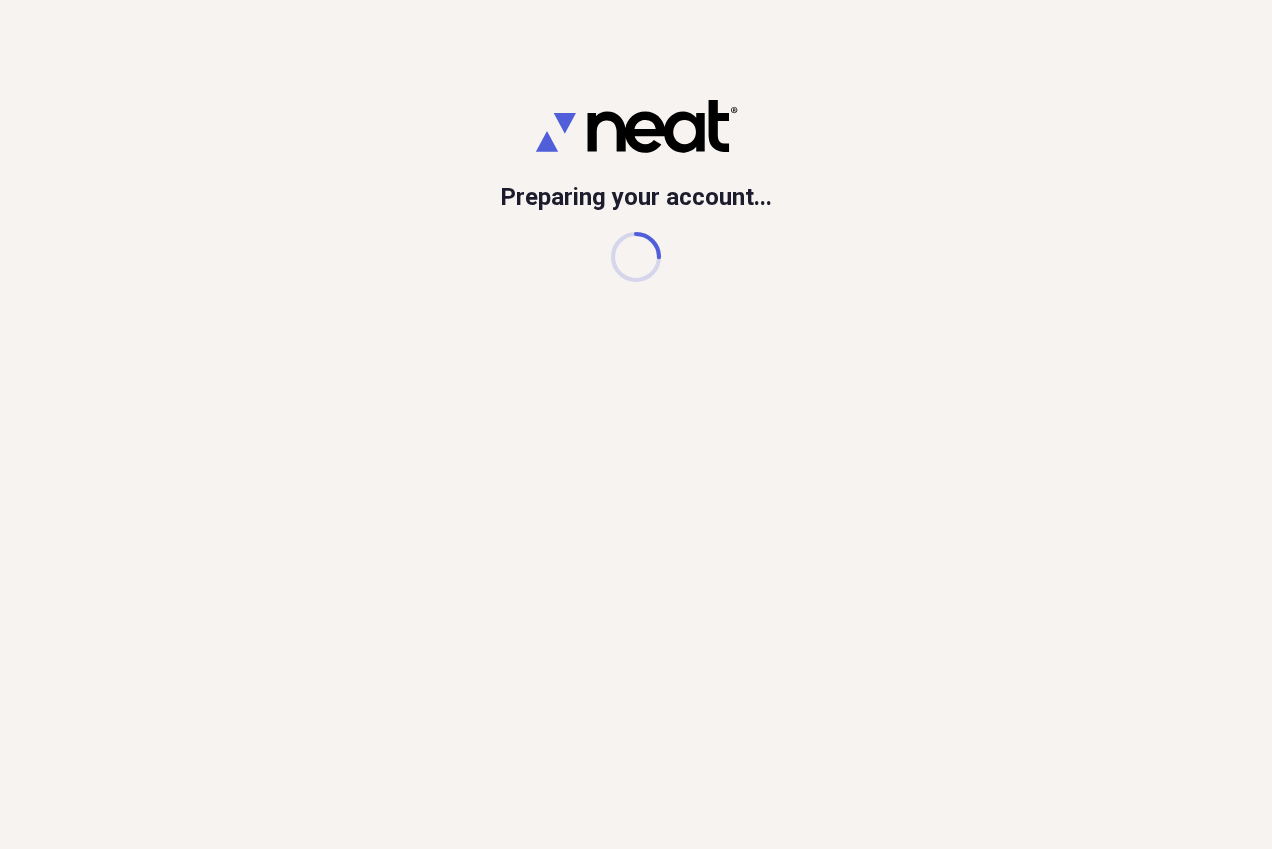 scroll, scrollTop: 0, scrollLeft: 0, axis: both 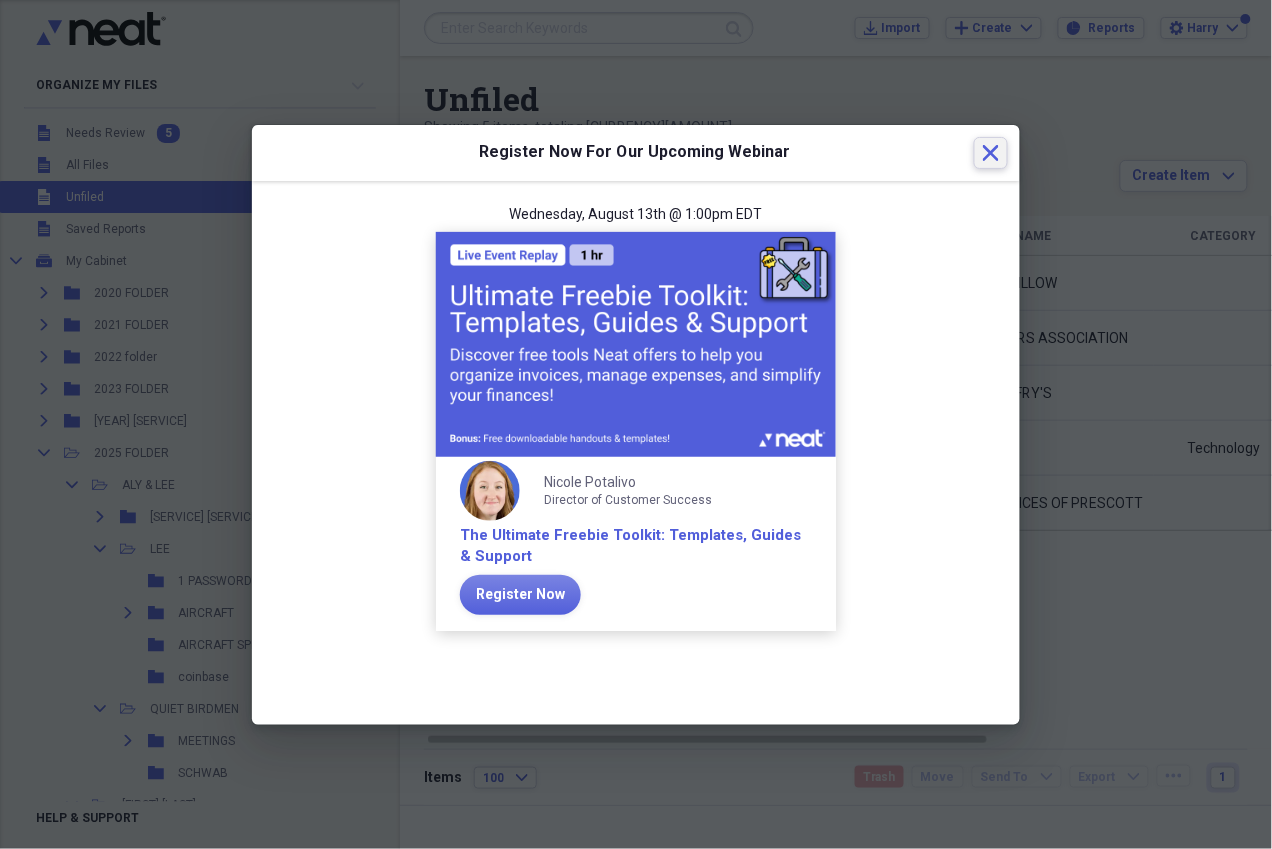 click on "Close" 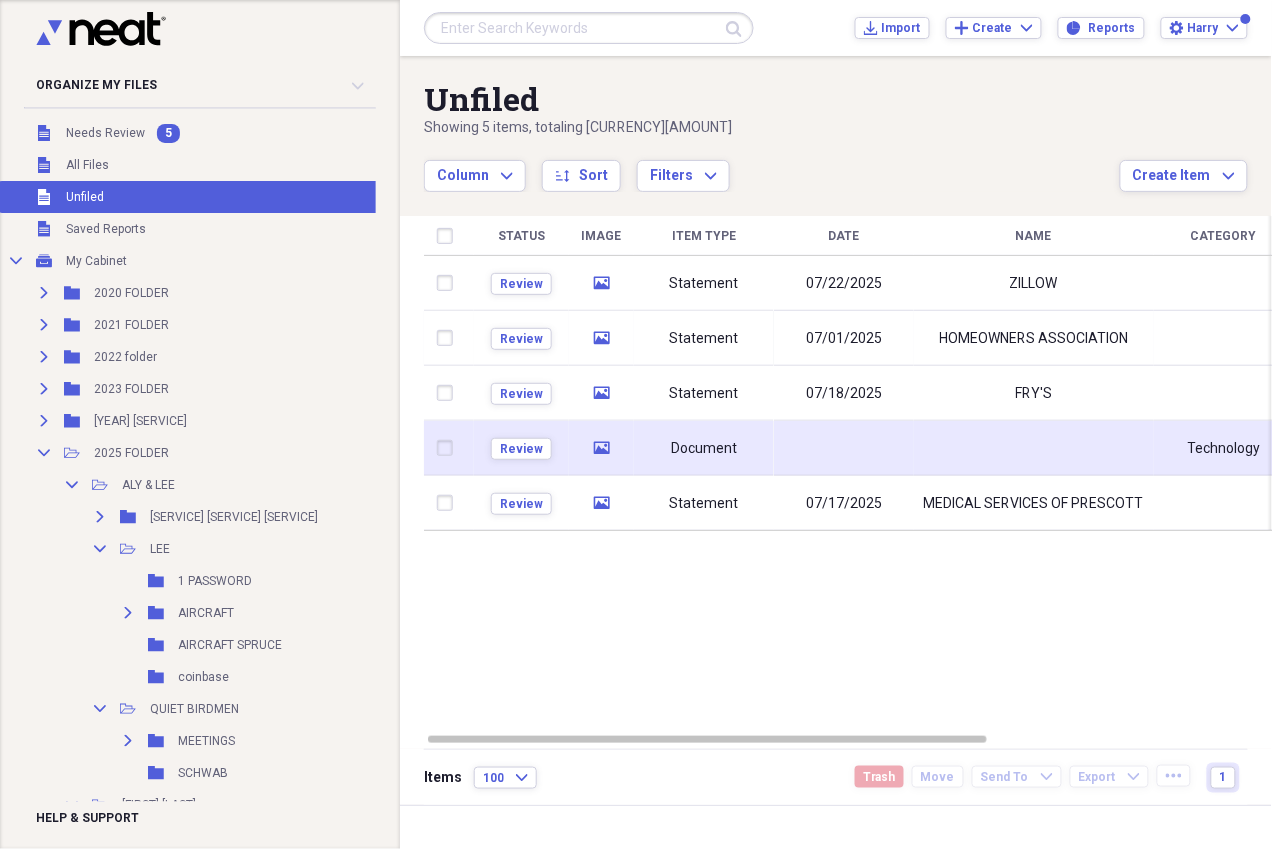 click at bounding box center [844, 448] 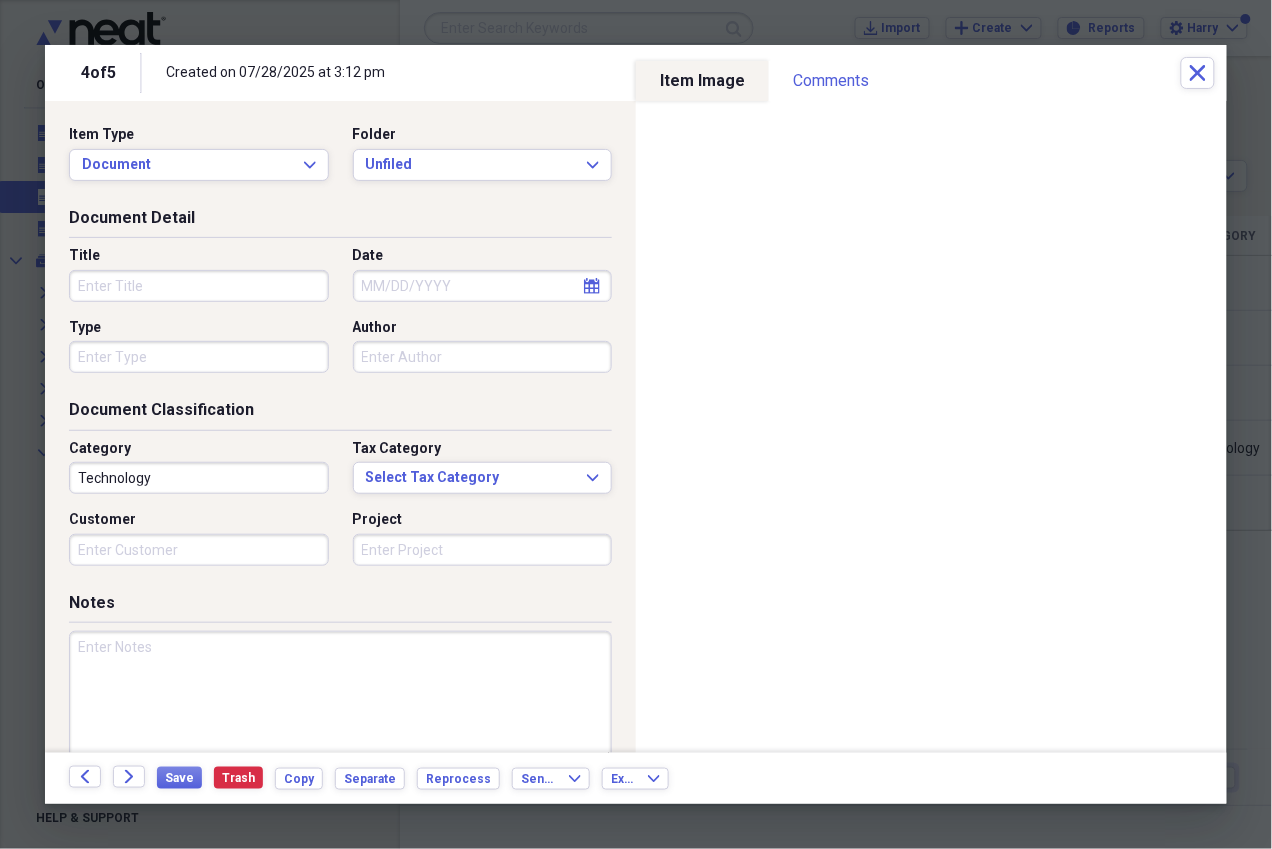 click on "Title" at bounding box center [199, 286] 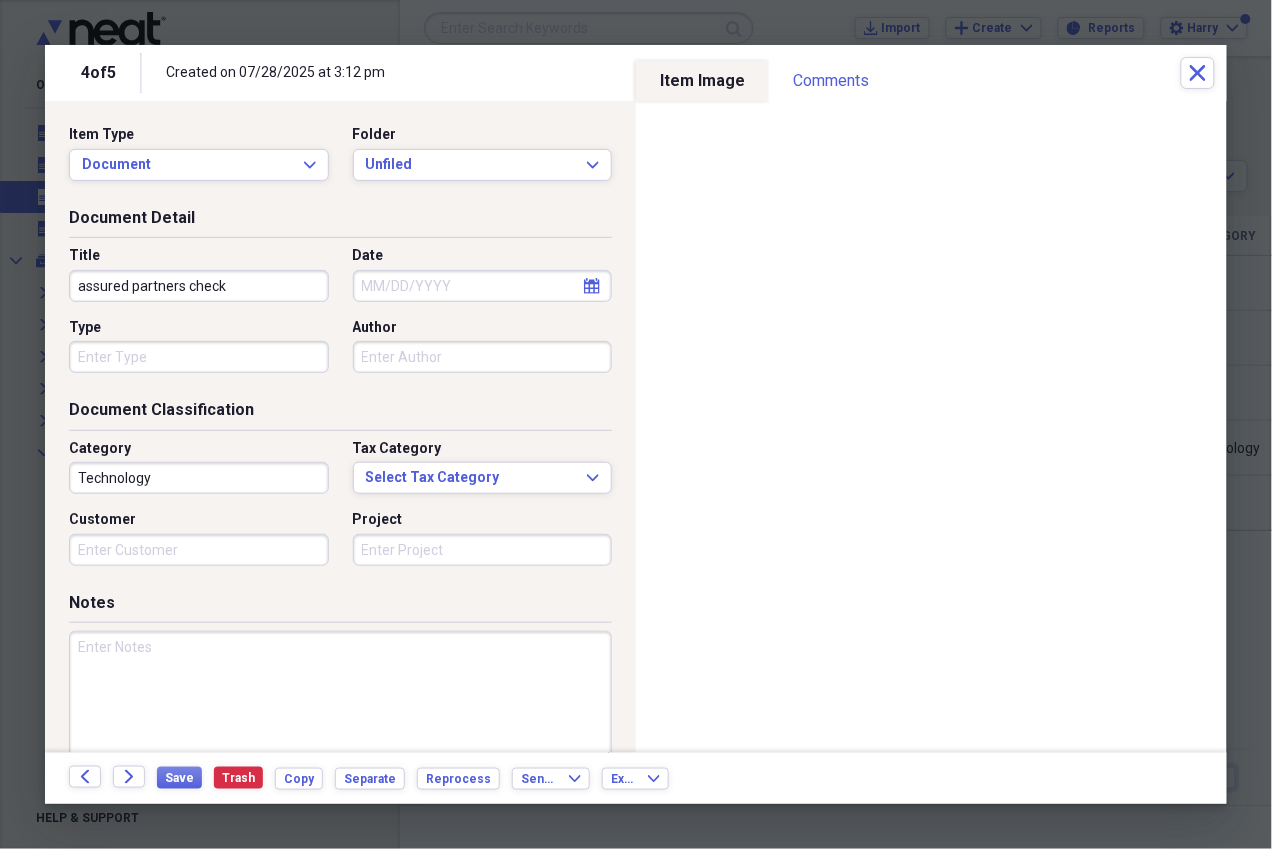 type on "assured partners check" 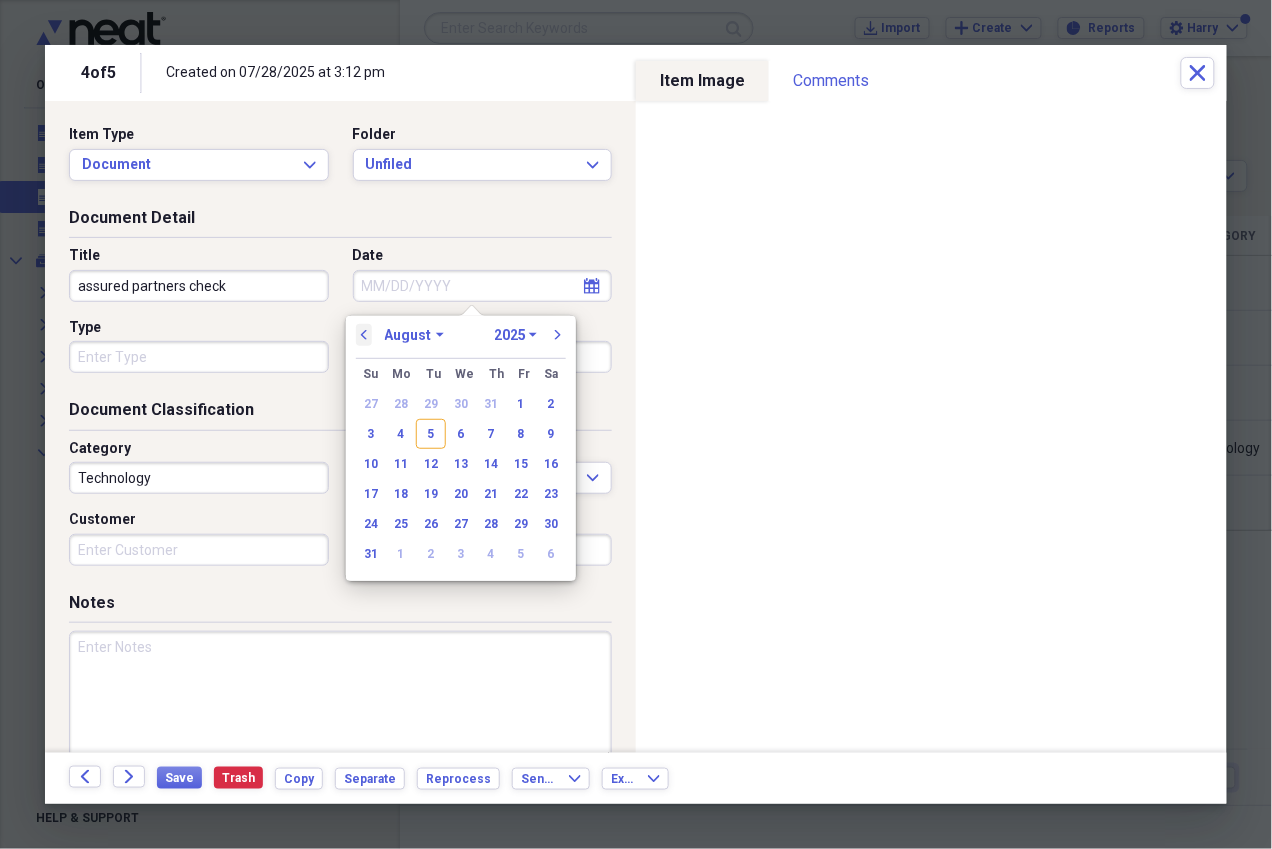 click on "previous" at bounding box center (364, 335) 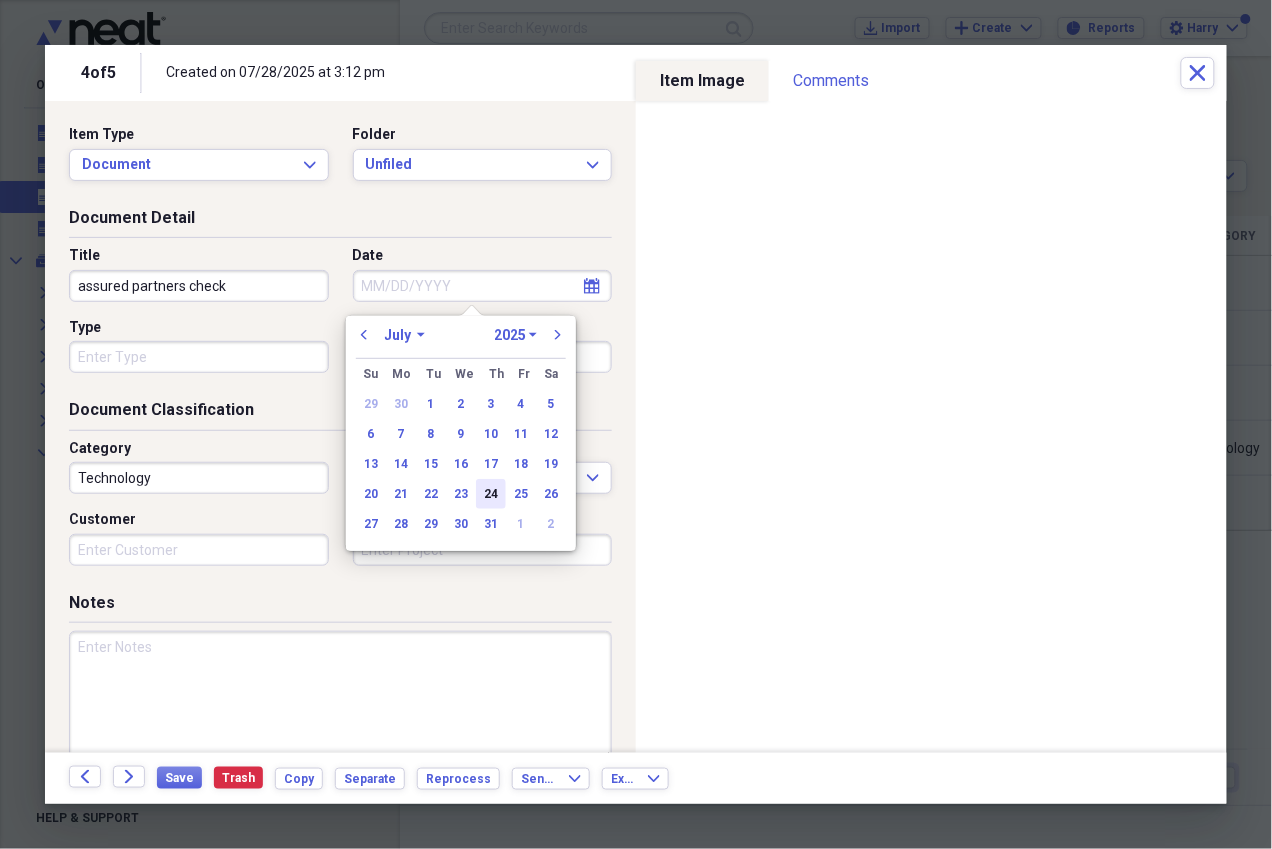 click on "24" at bounding box center [491, 494] 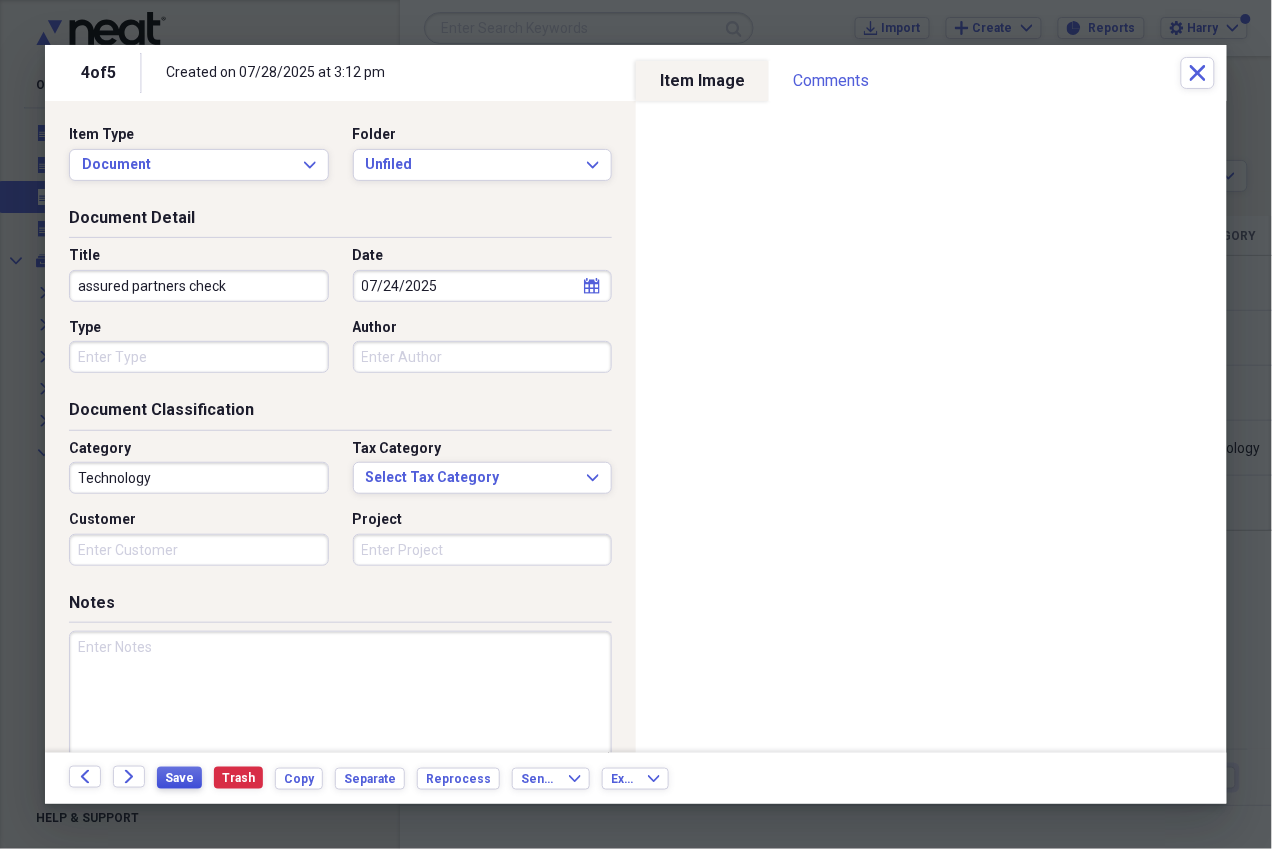 click on "Save" at bounding box center [179, 778] 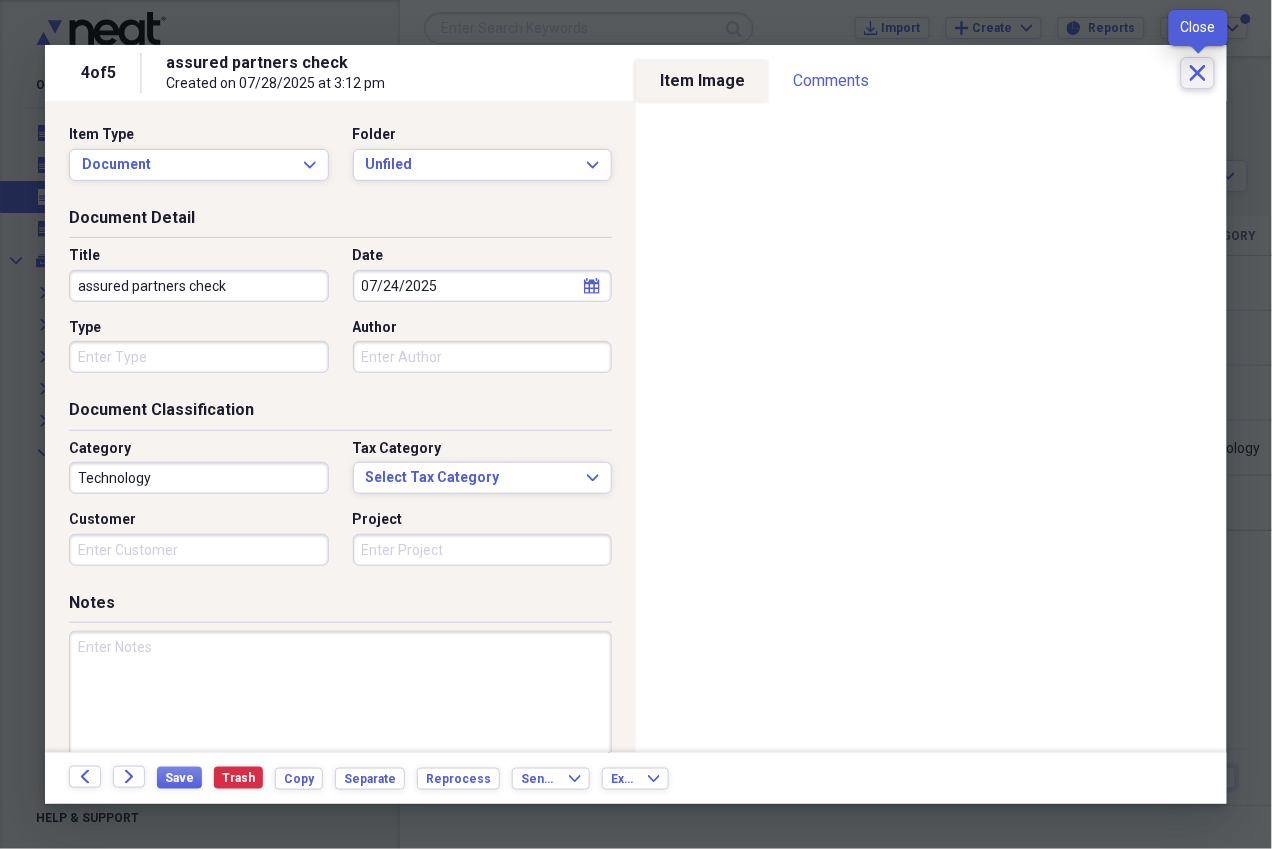click on "Close" 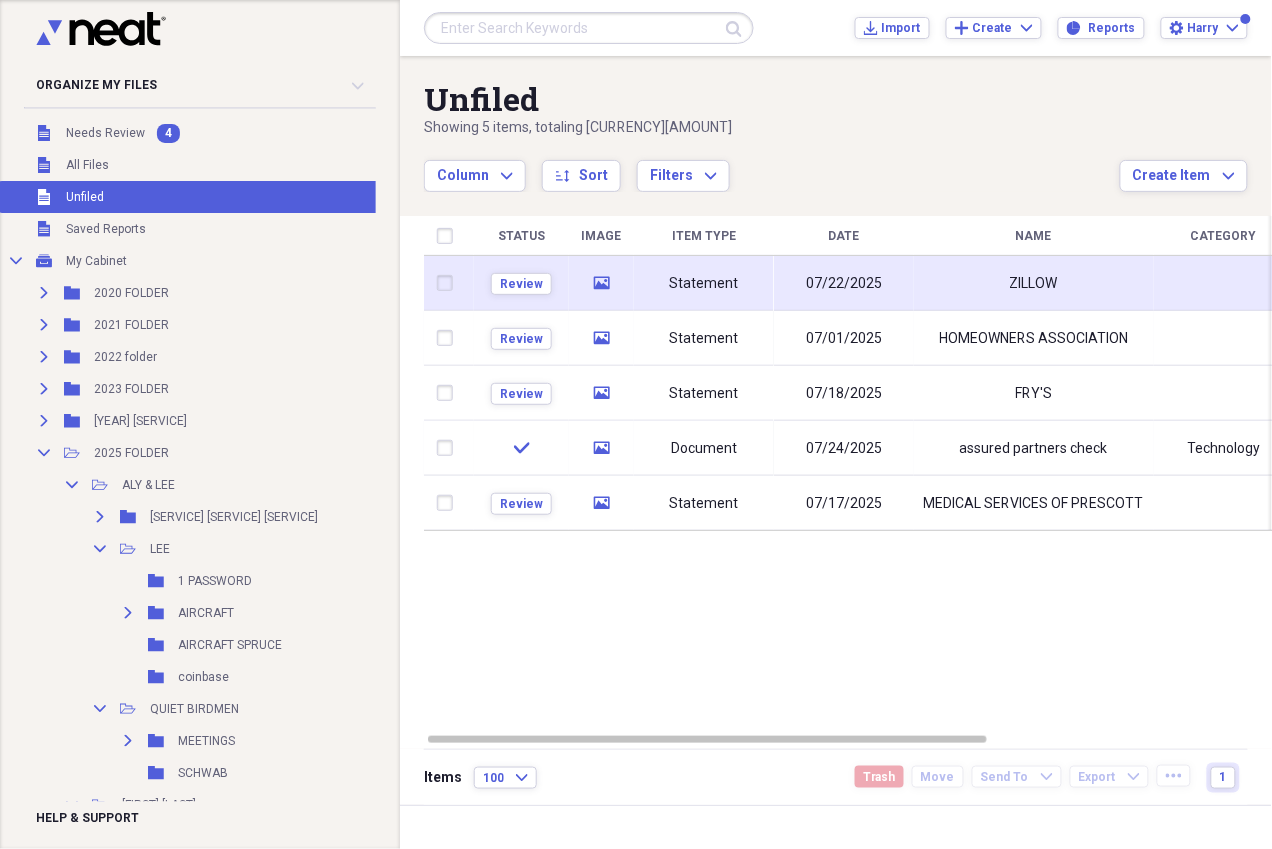 click on "Statement" at bounding box center (704, 283) 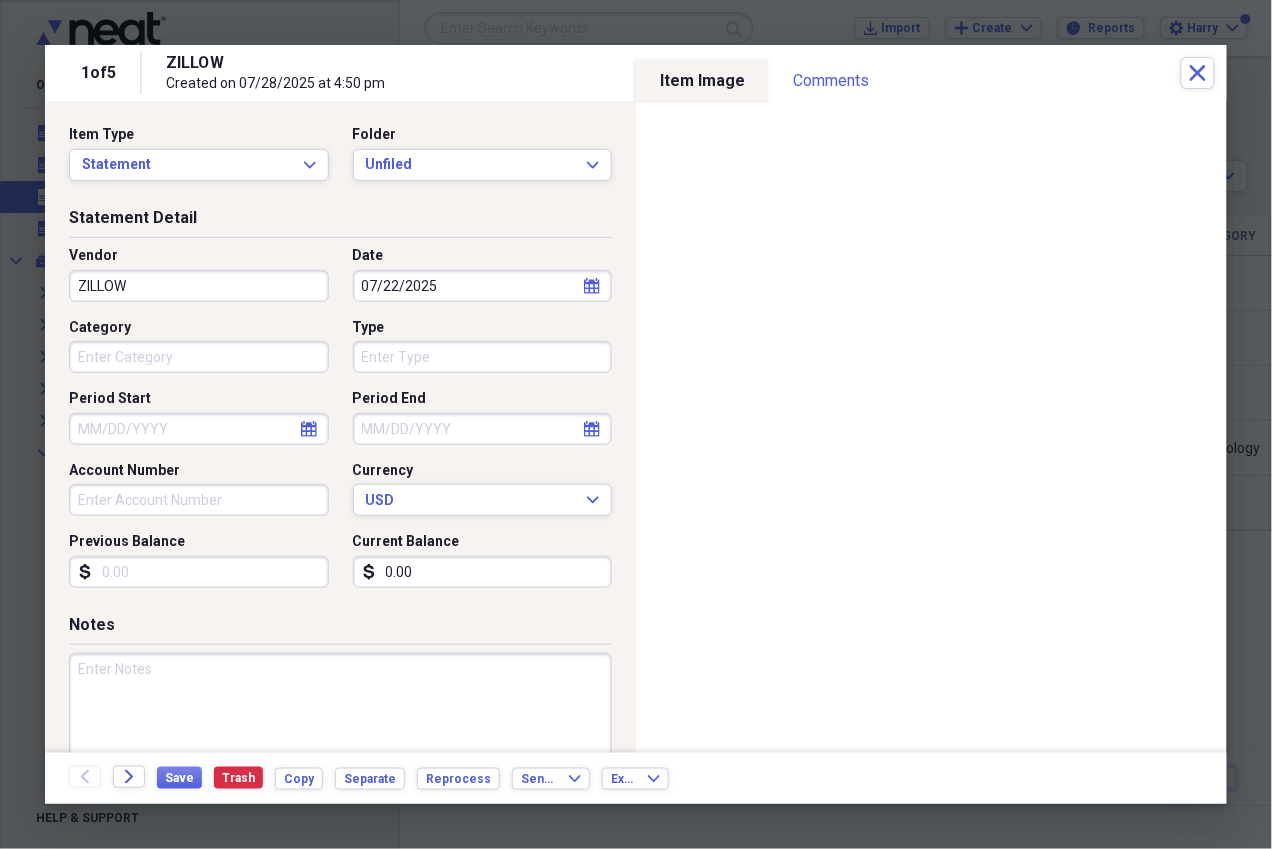click on "ZILLOW" at bounding box center (199, 286) 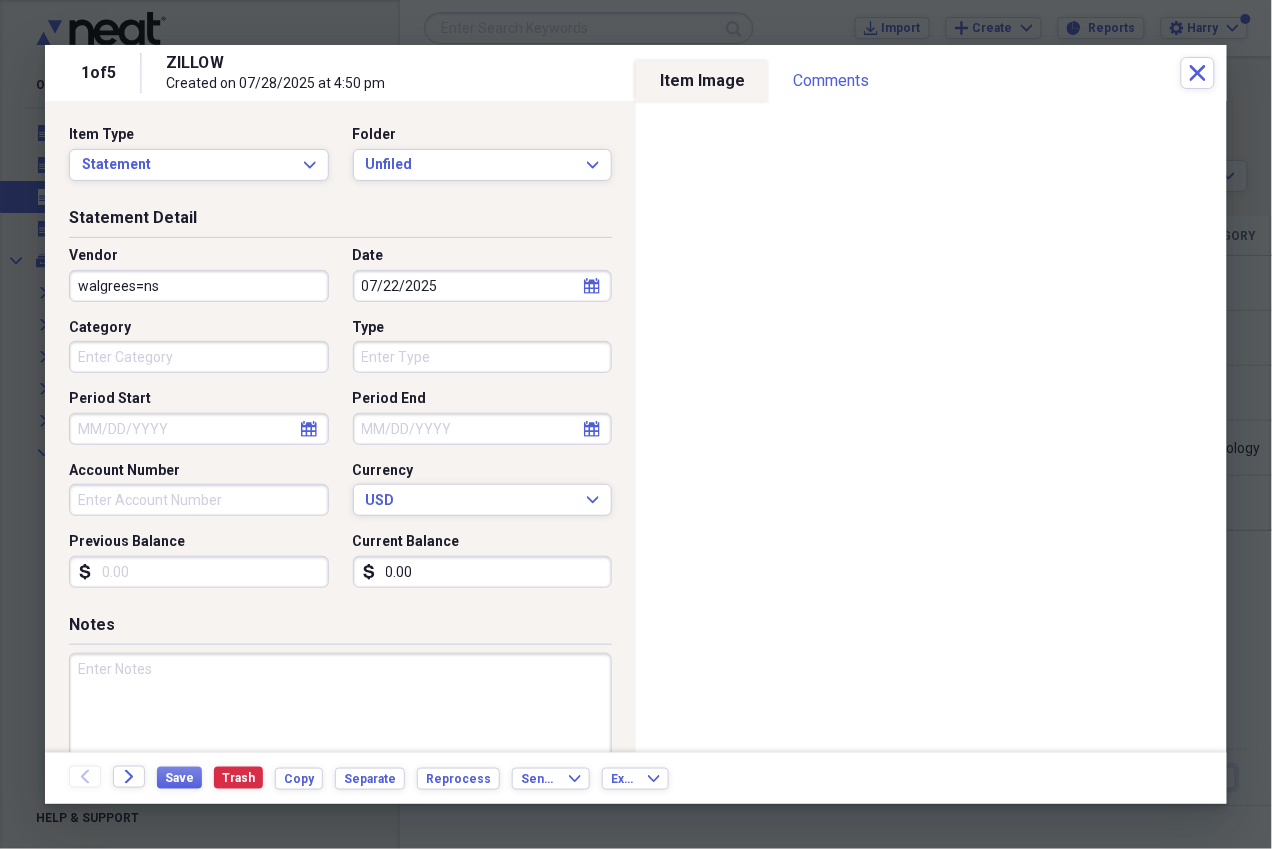 click on "walgrees=ns" at bounding box center [199, 286] 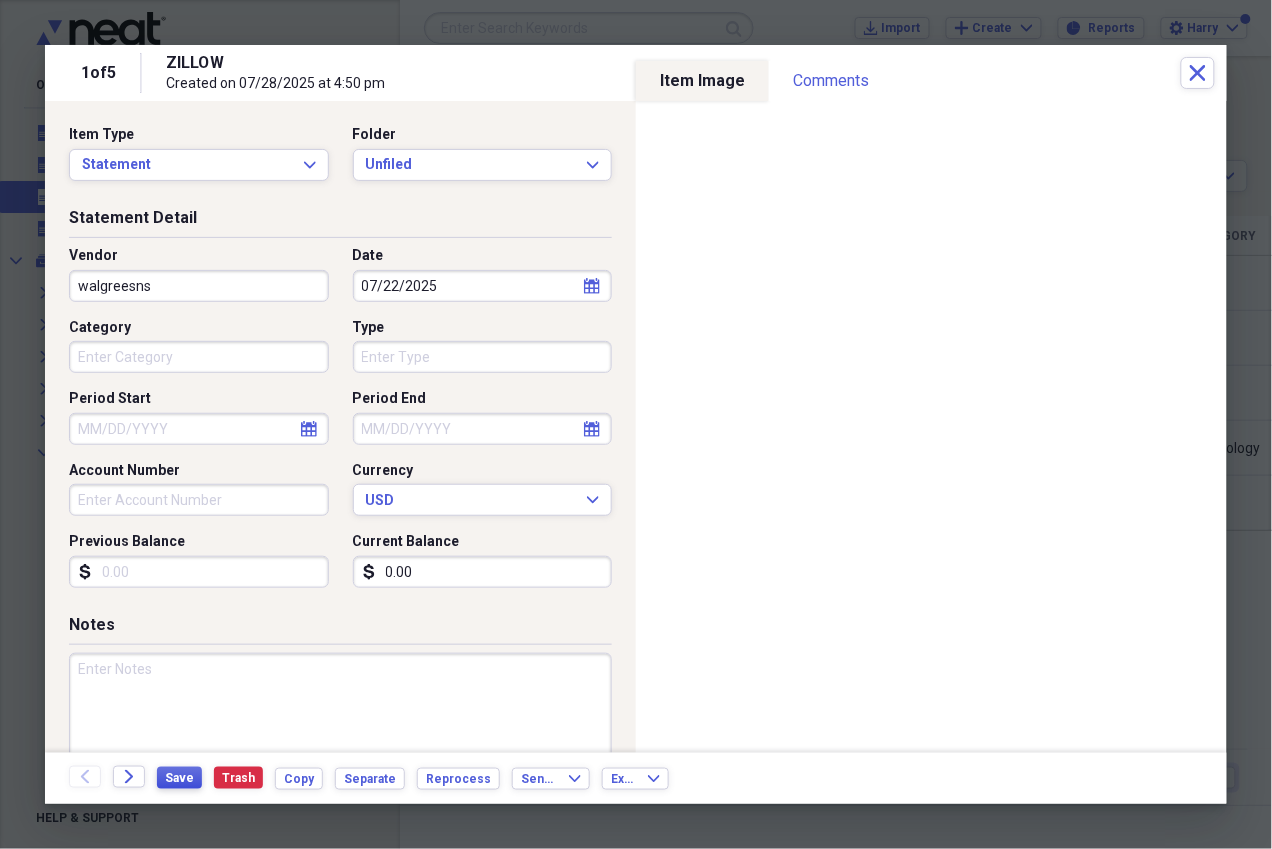 type on "walgreesns" 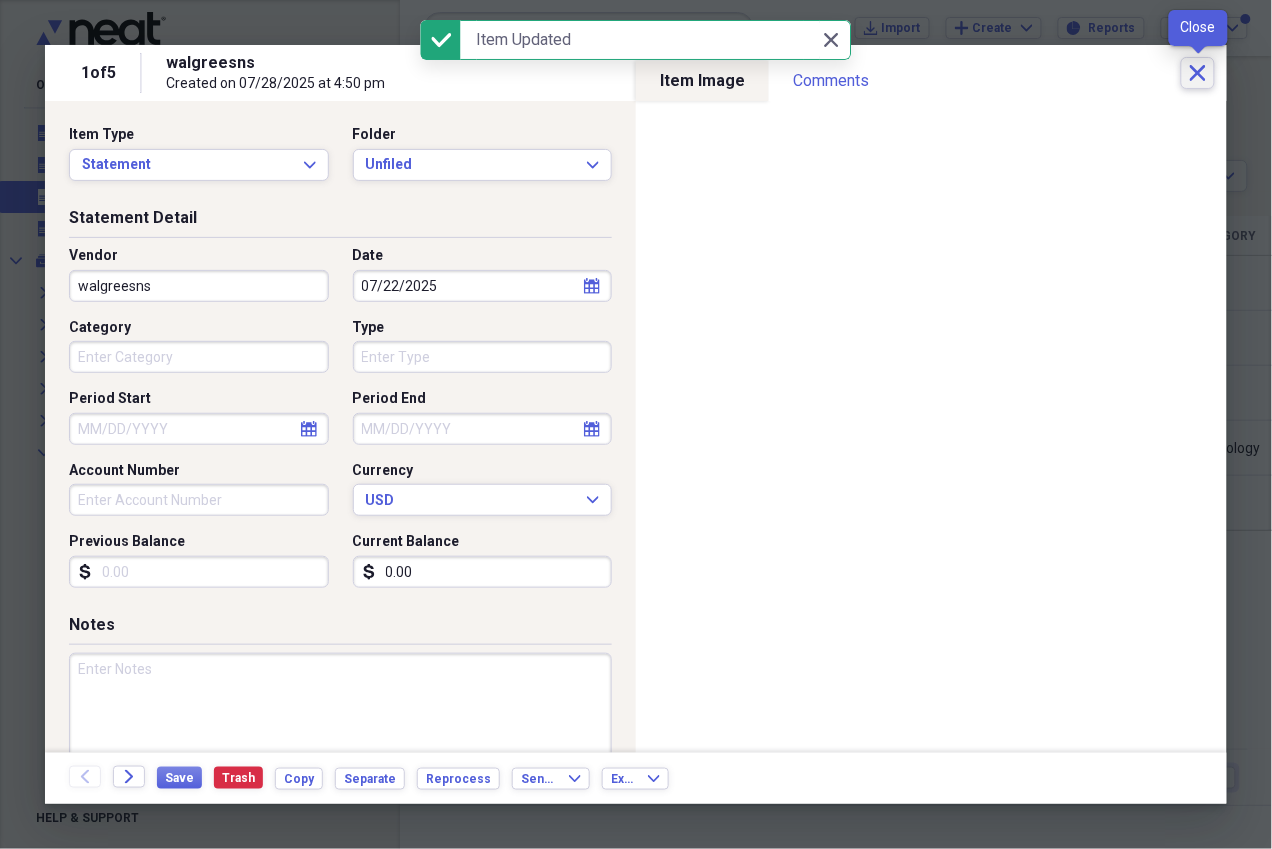 click on "Close" 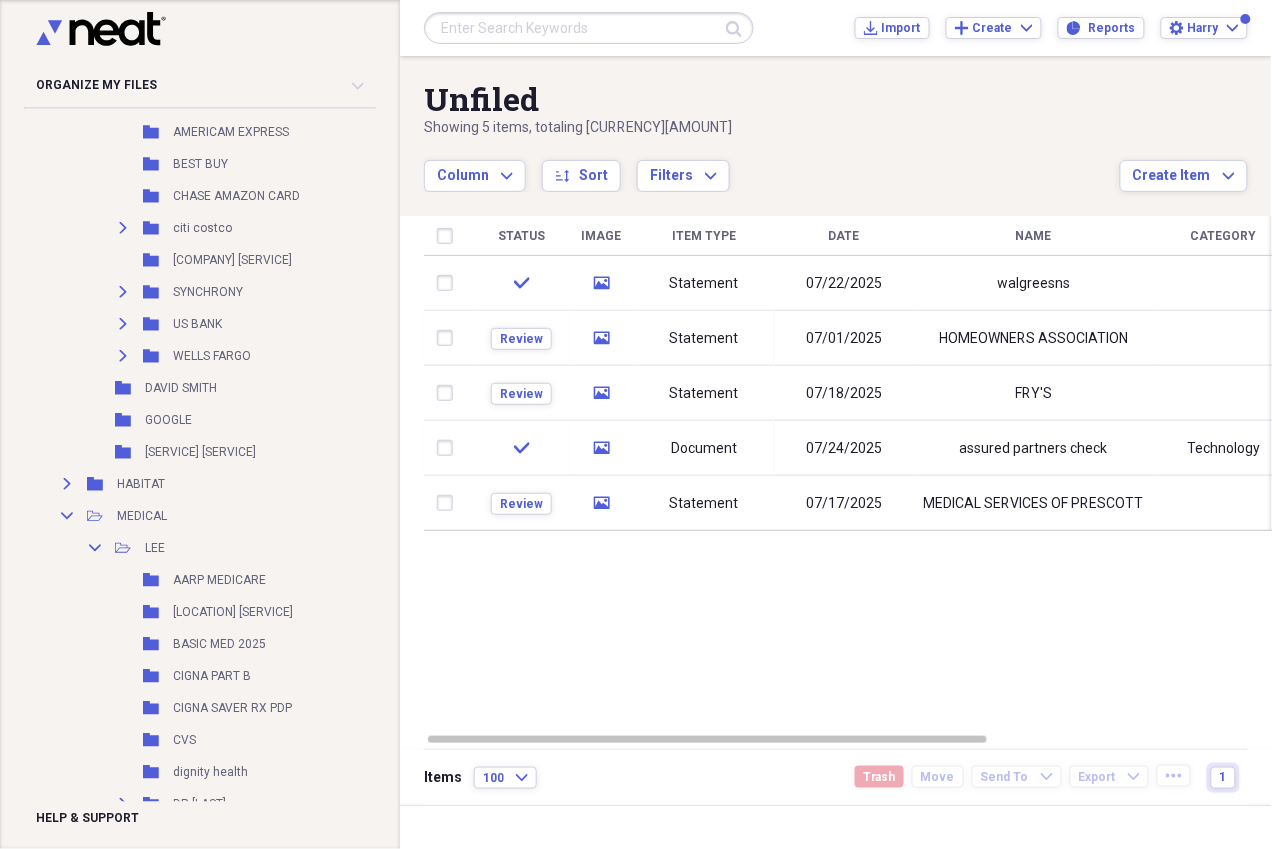 scroll, scrollTop: 2025, scrollLeft: 5, axis: both 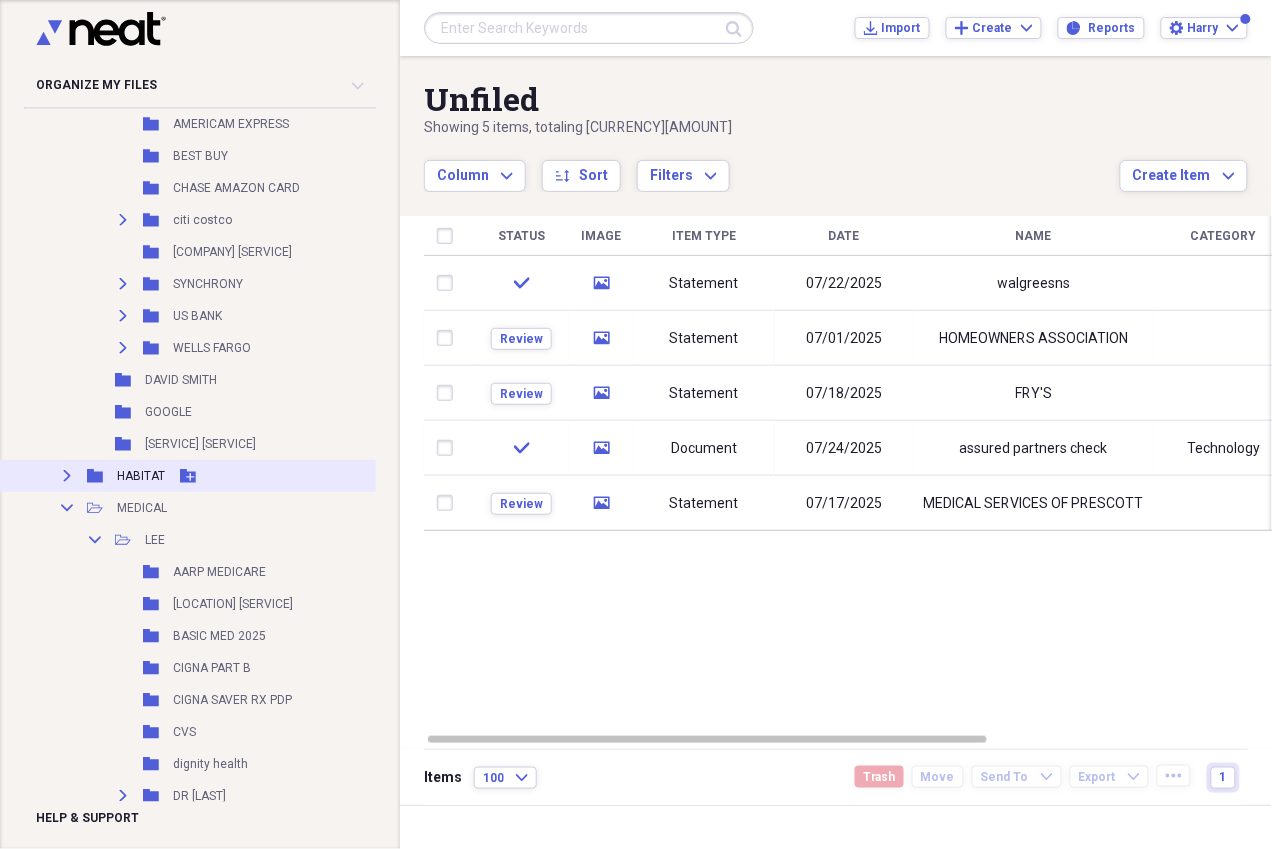 click 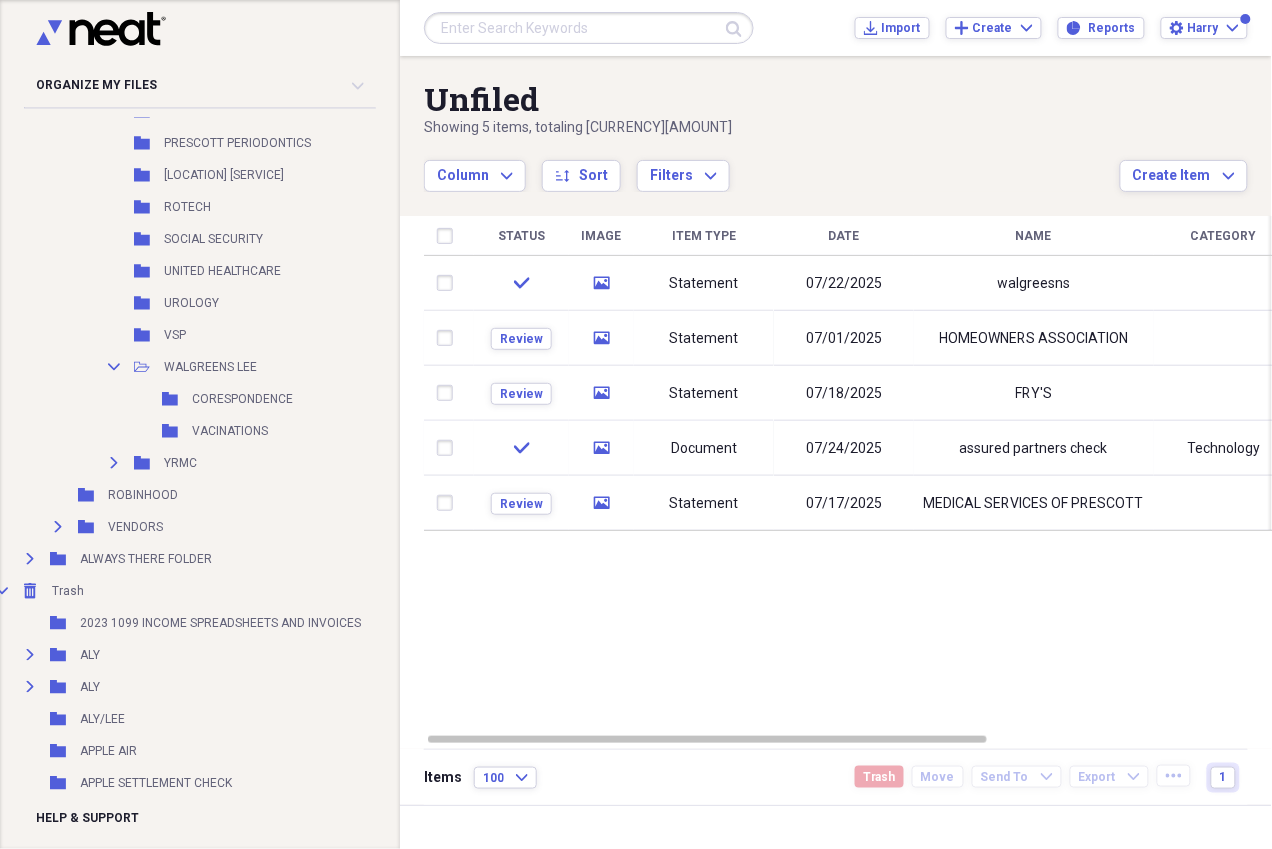 scroll, scrollTop: 4470, scrollLeft: 14, axis: both 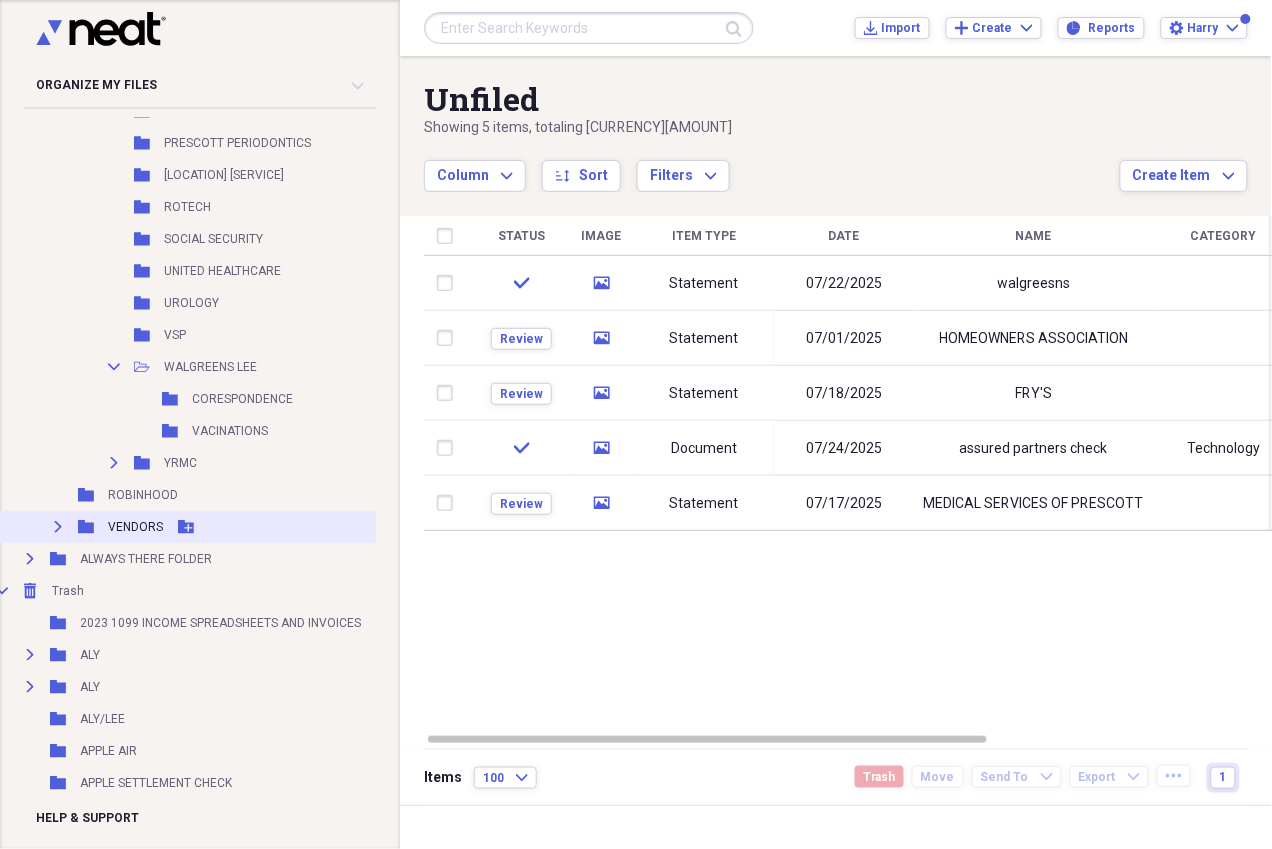 click 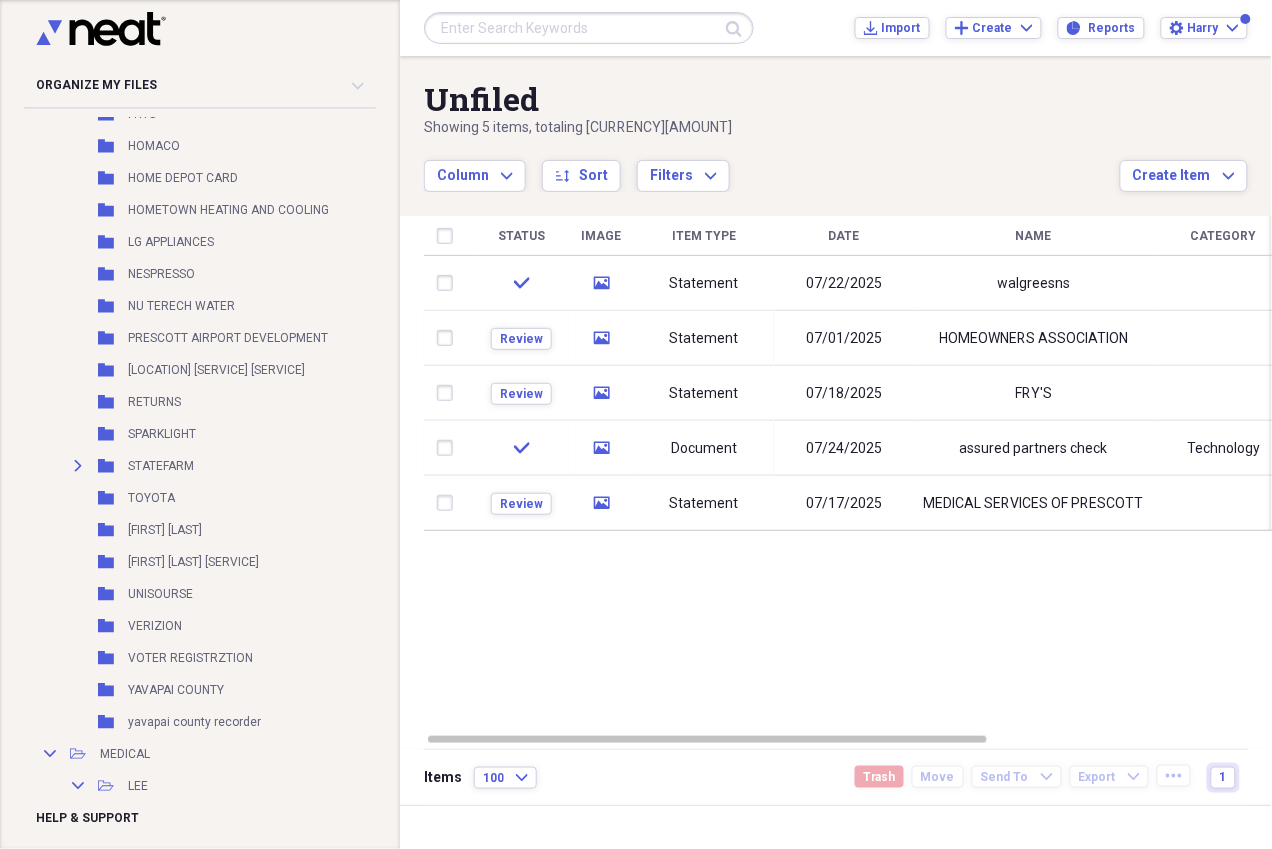 scroll, scrollTop: 2899, scrollLeft: 22, axis: both 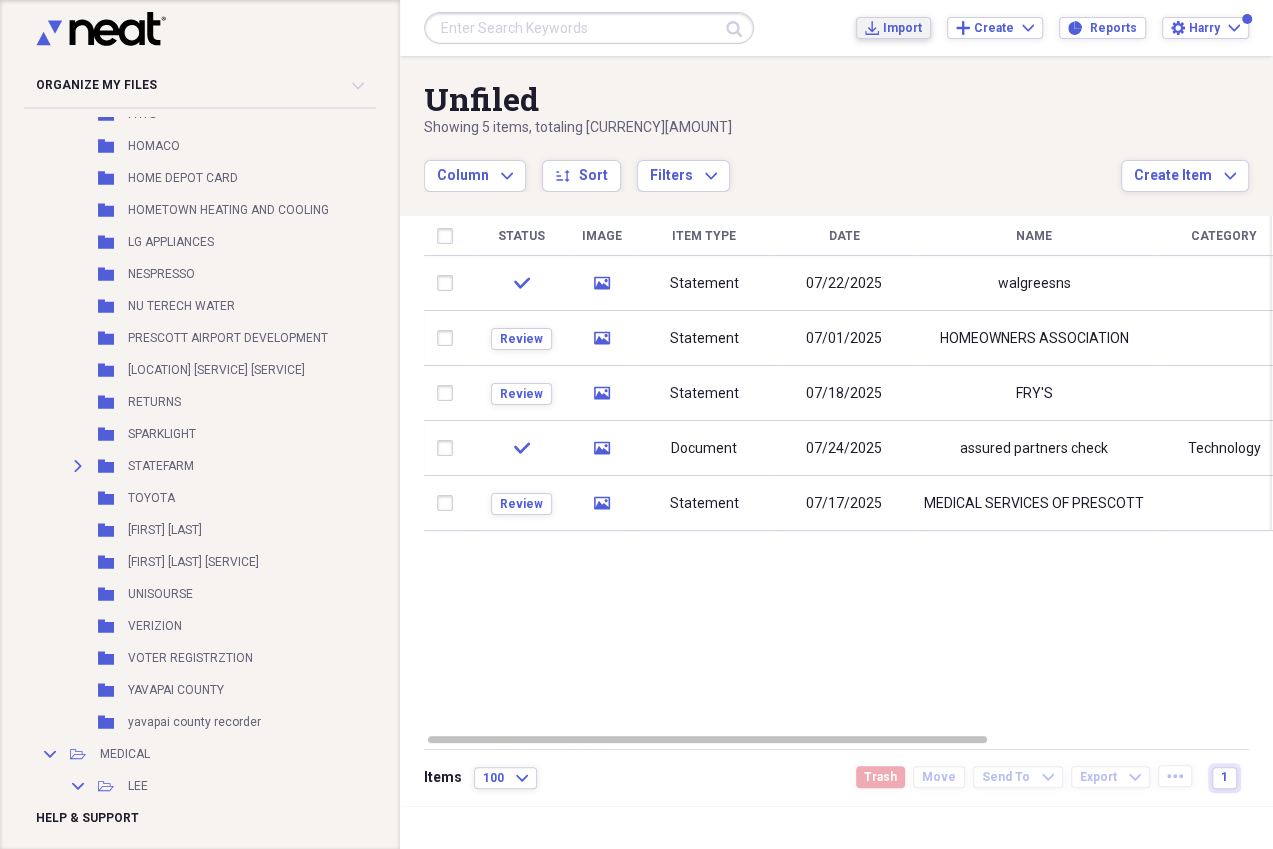 click on "Import" at bounding box center (902, 28) 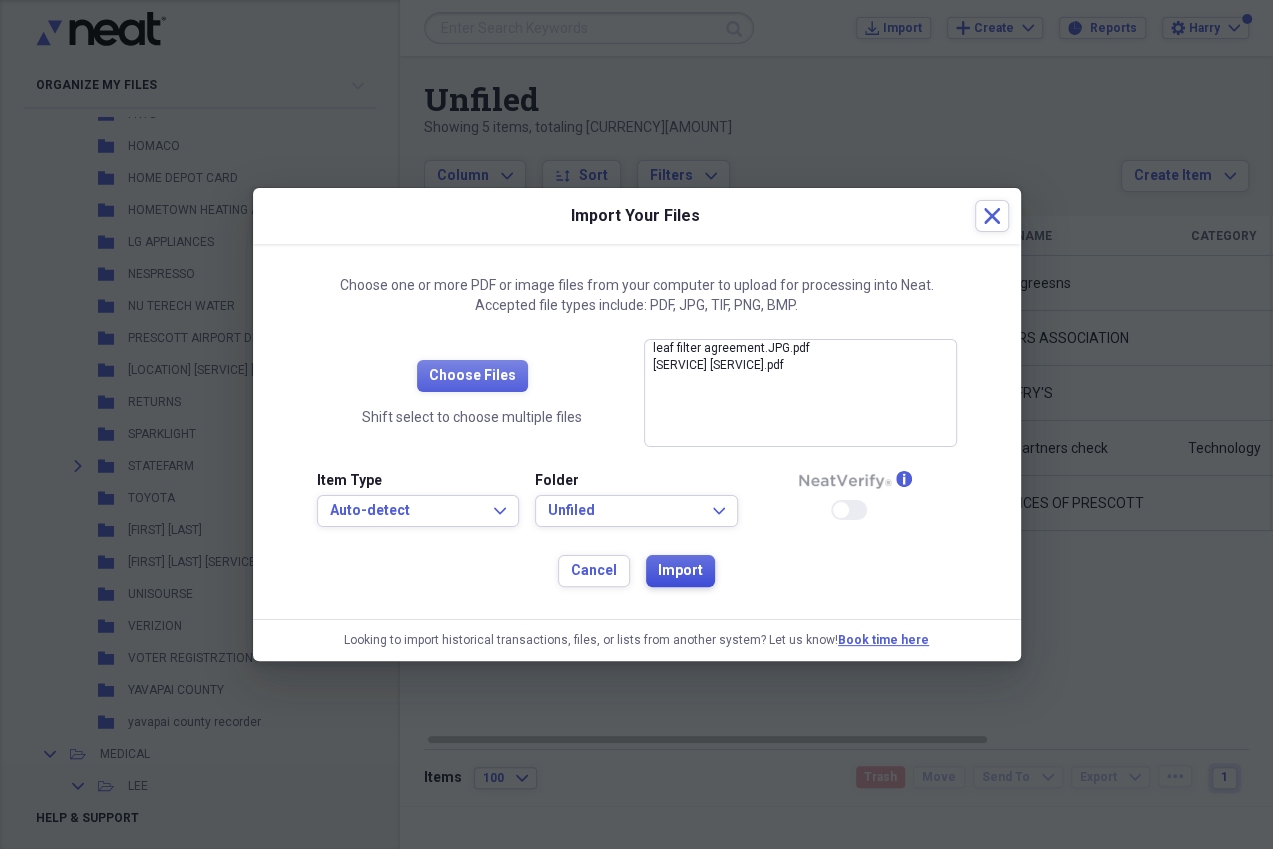 click on "Import" at bounding box center (680, 571) 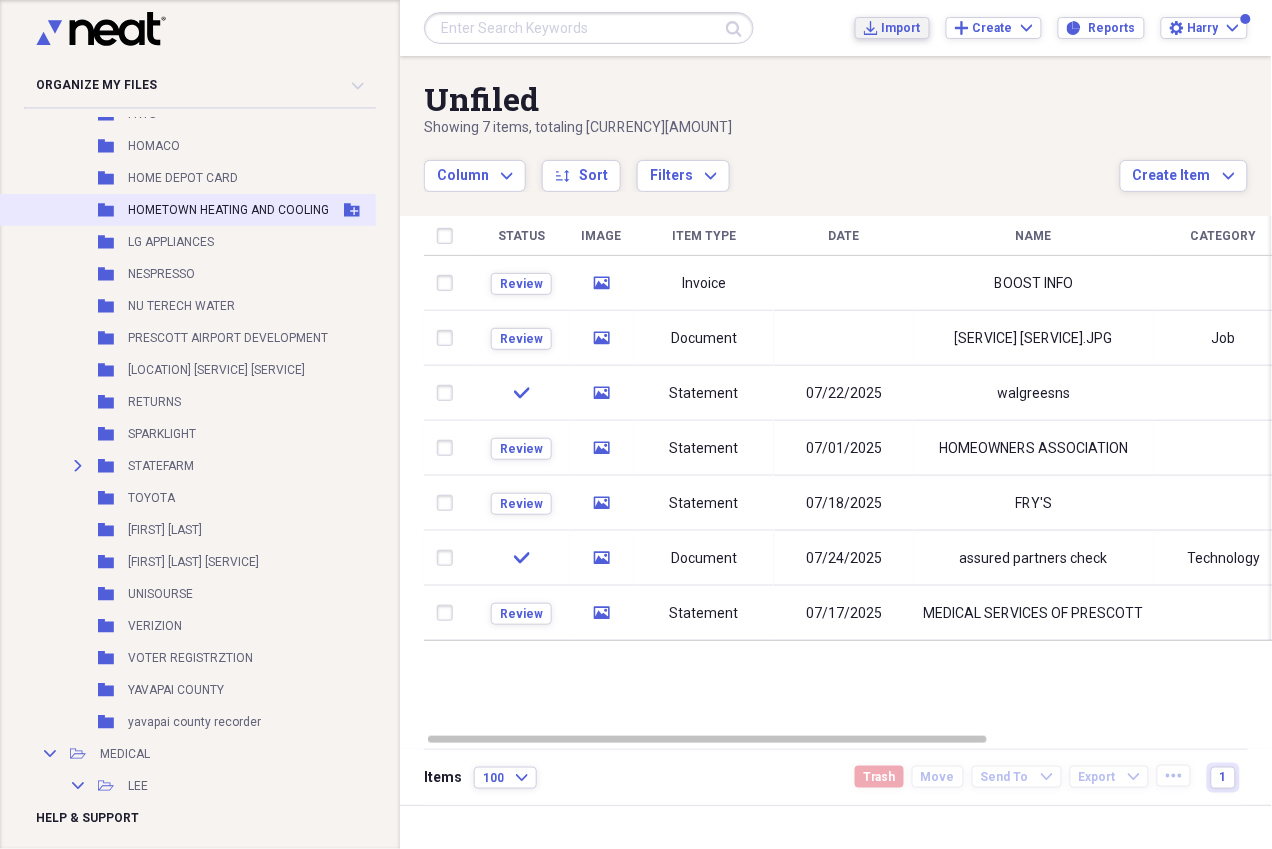 scroll, scrollTop: 2899, scrollLeft: 22, axis: both 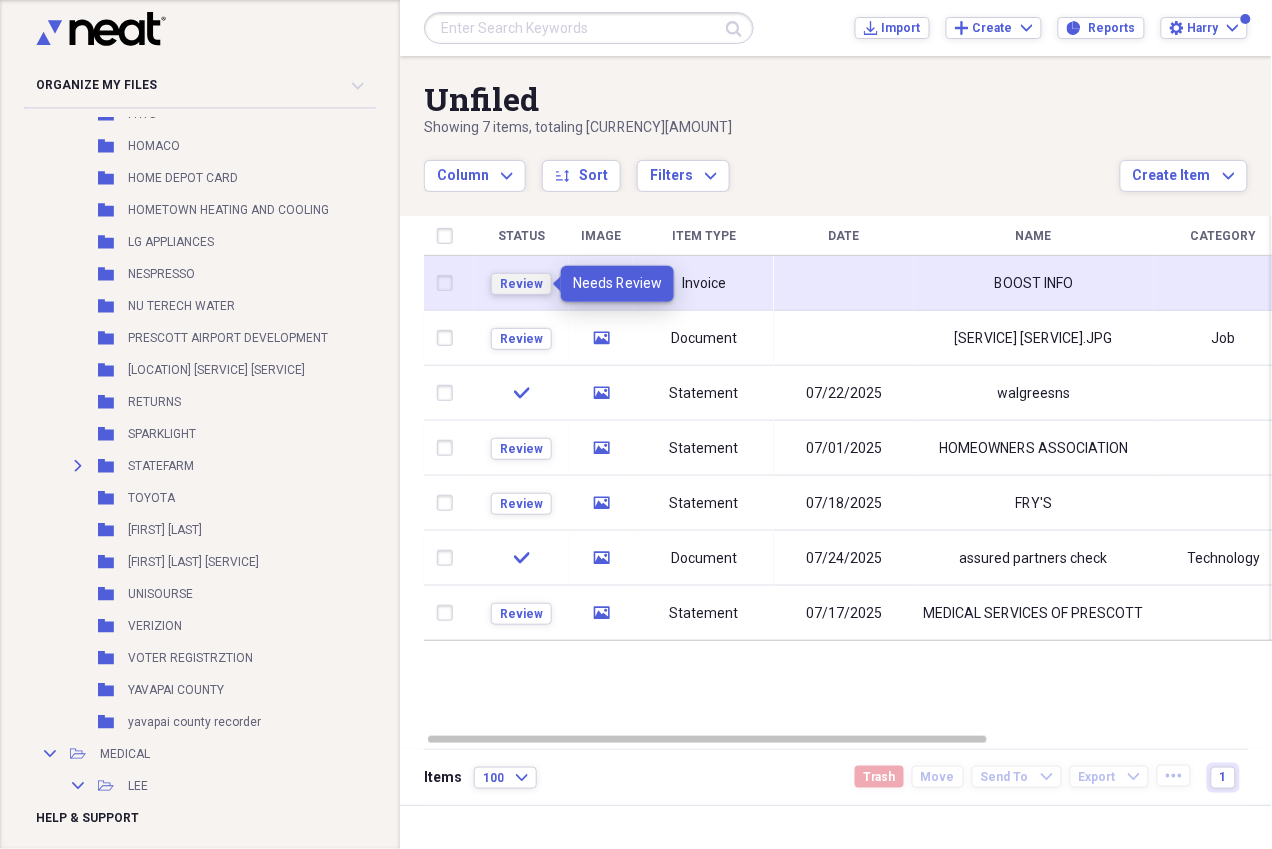 click on "Review" at bounding box center [521, 284] 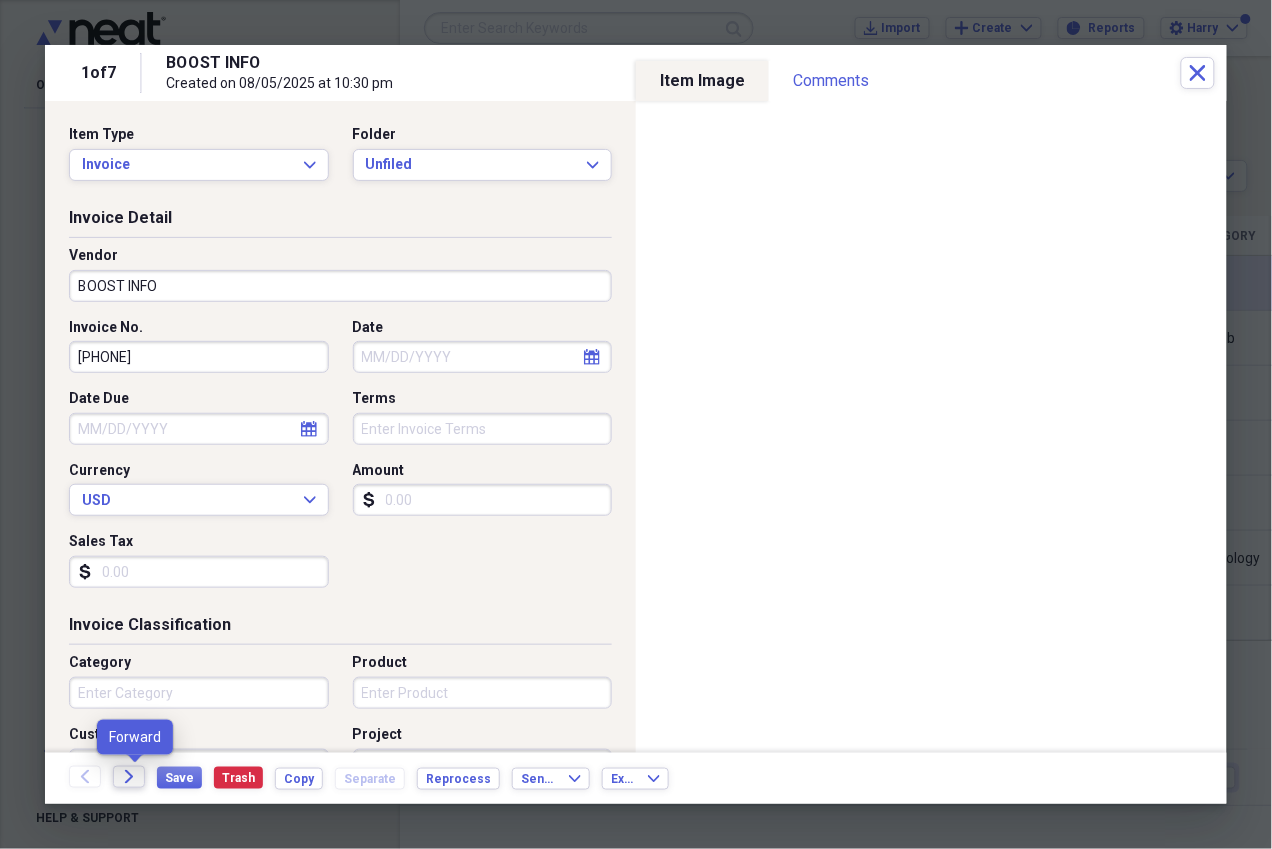 click on "Forward" 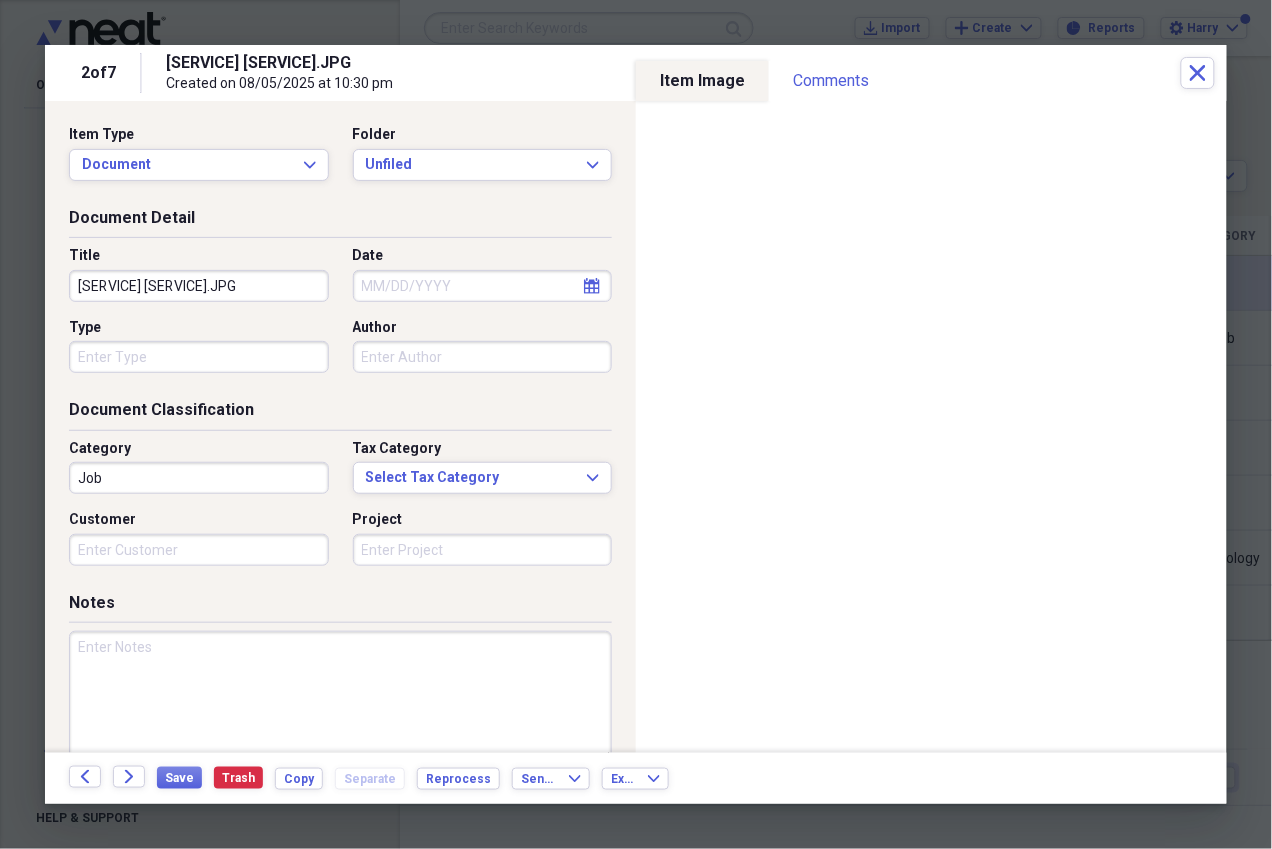 click 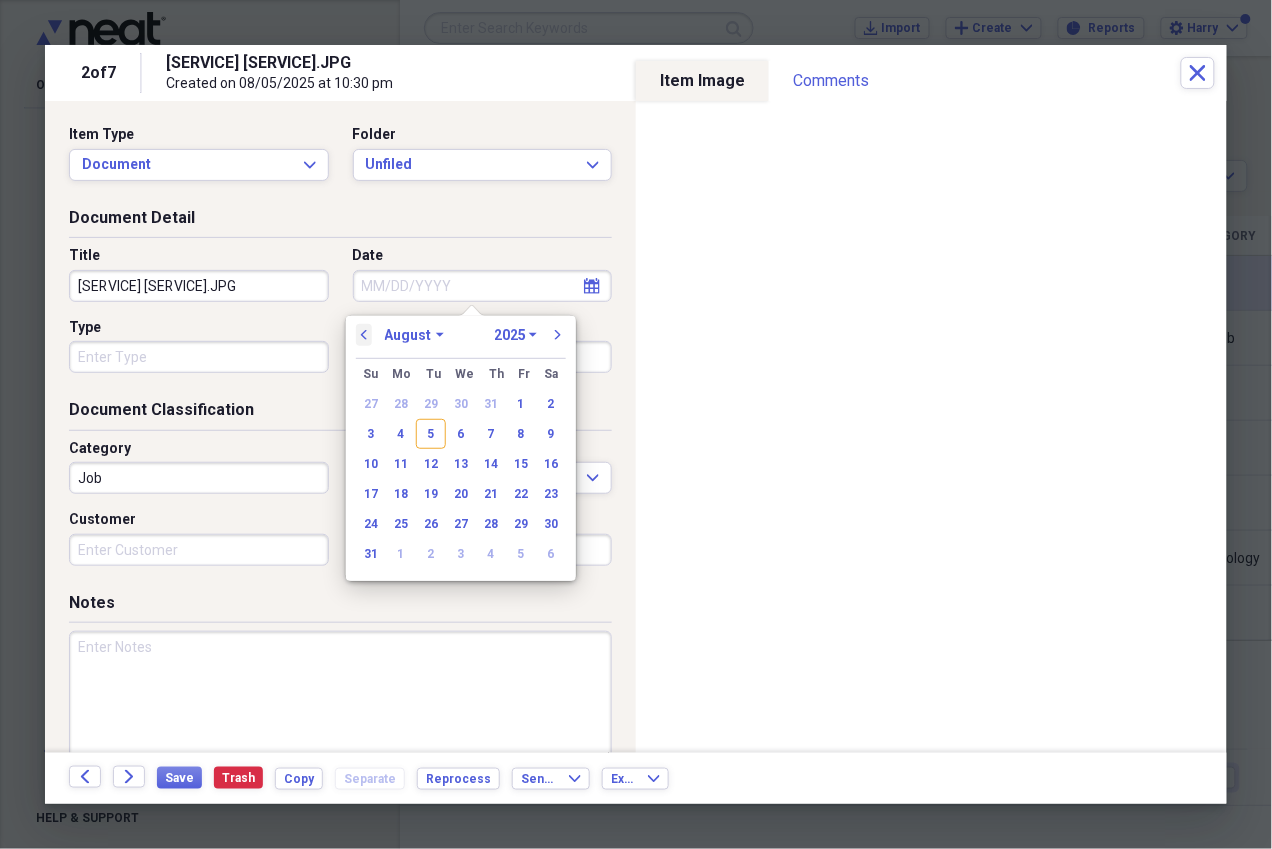 click on "previous" at bounding box center (364, 335) 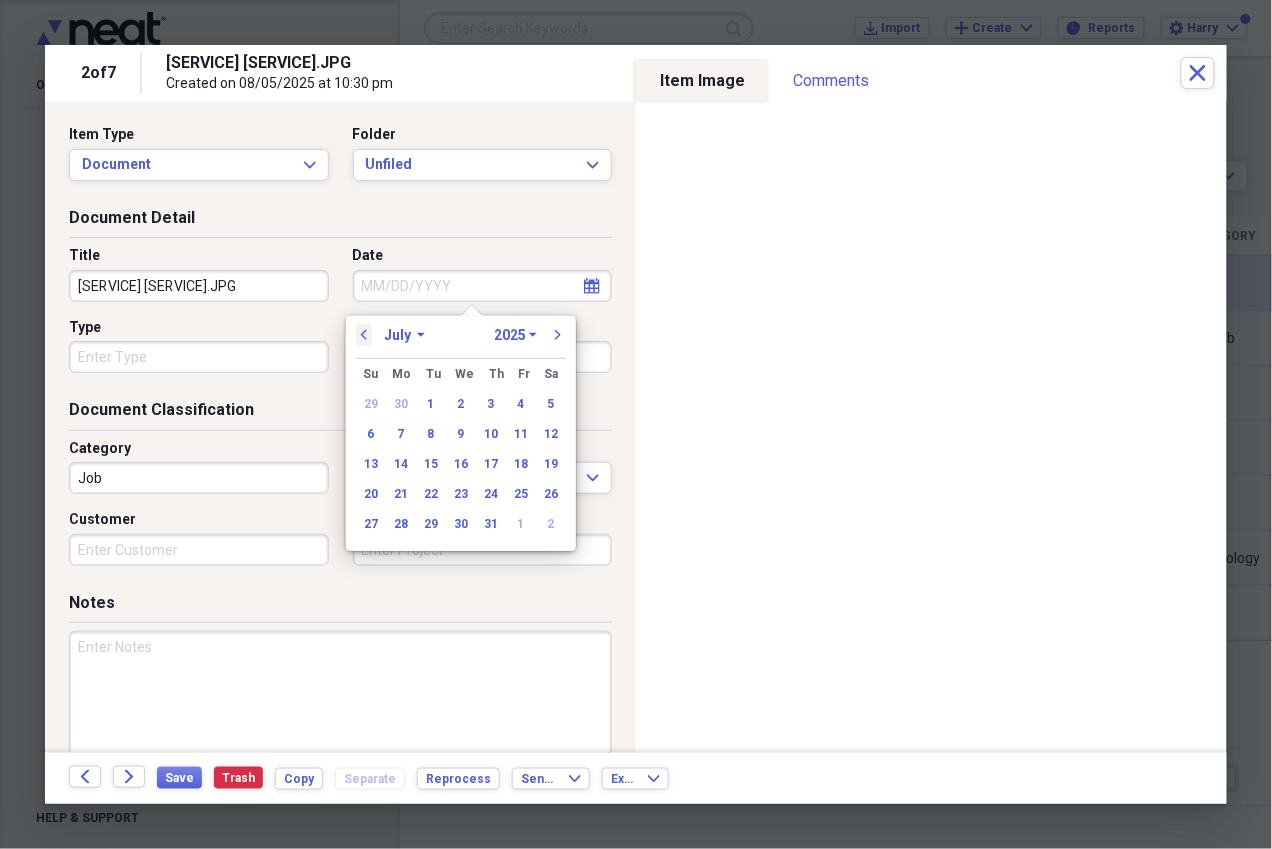 click on "previous" at bounding box center (364, 335) 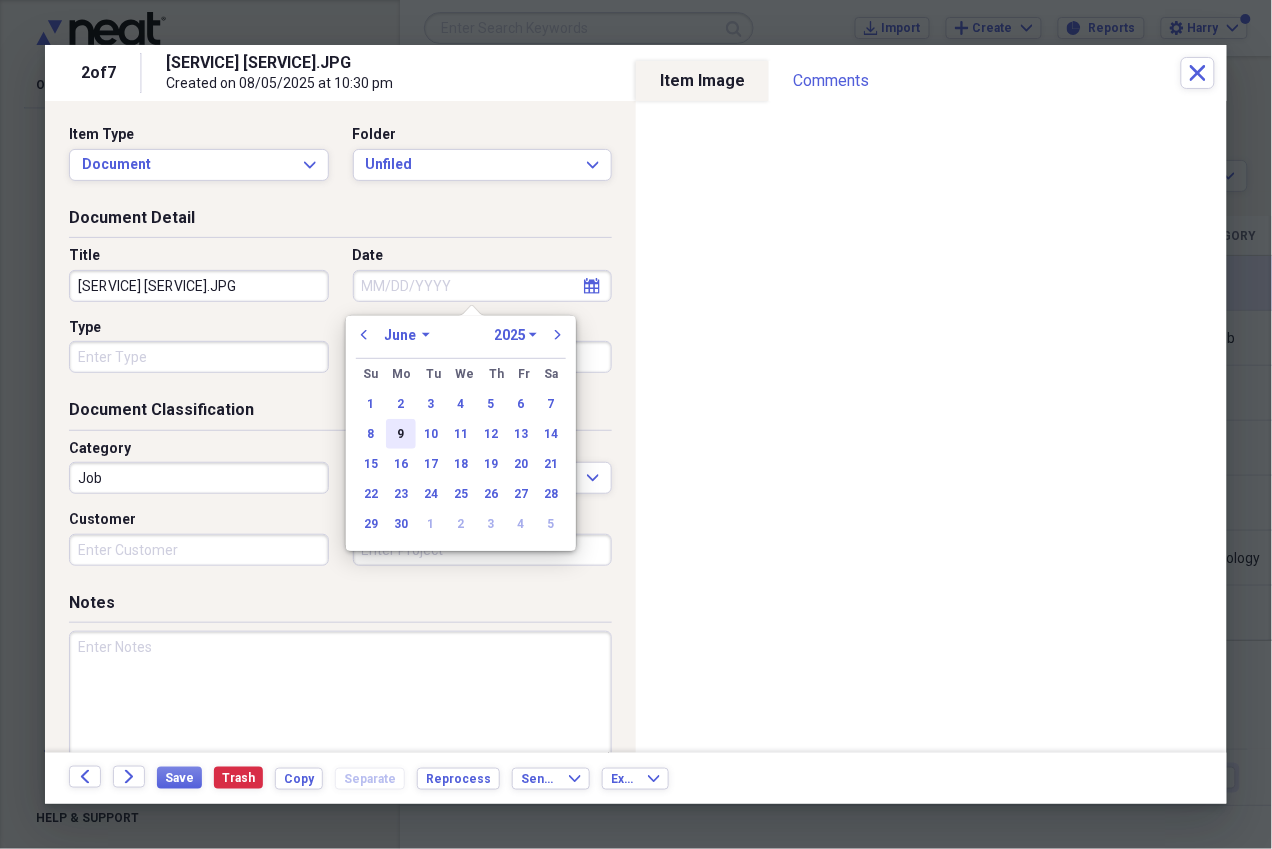 click on "9" at bounding box center [401, 434] 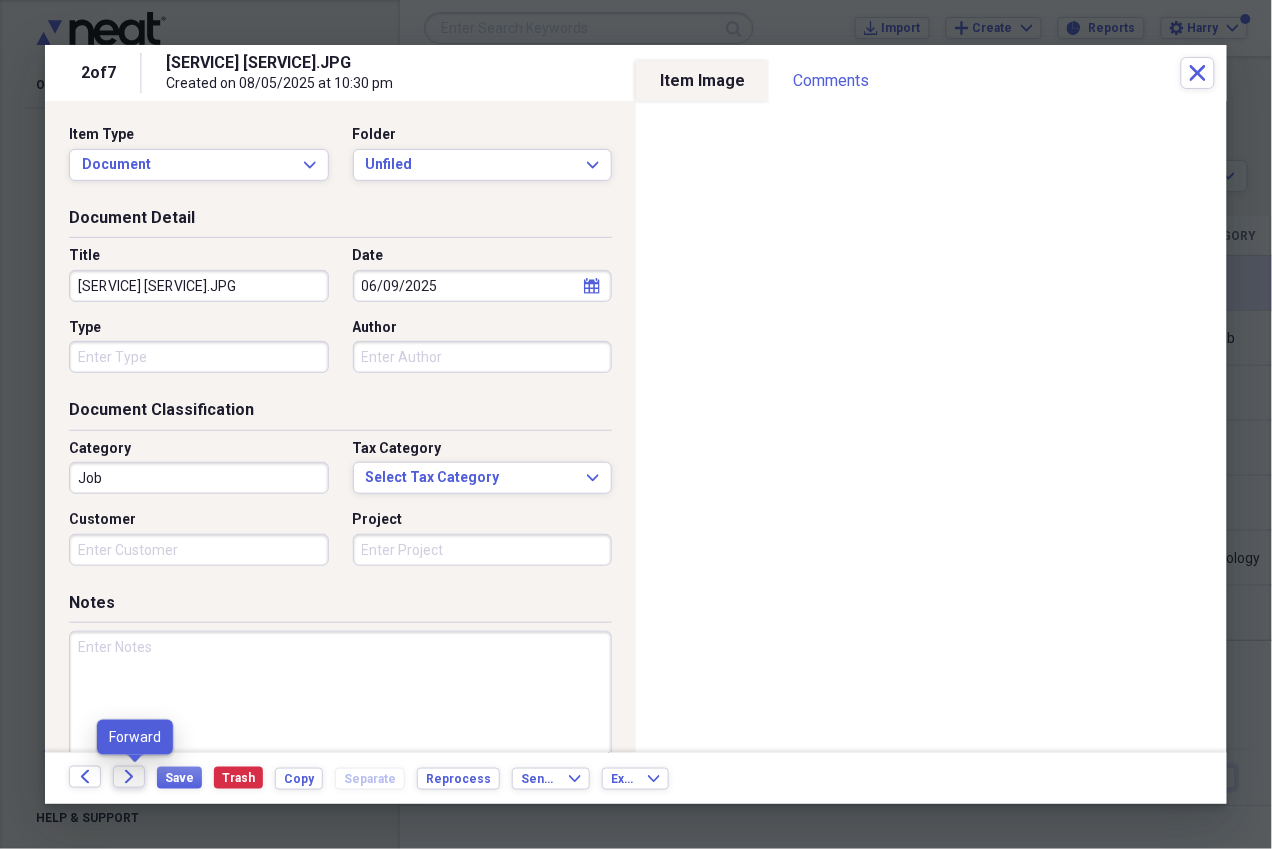 click on "Forward" at bounding box center [129, 777] 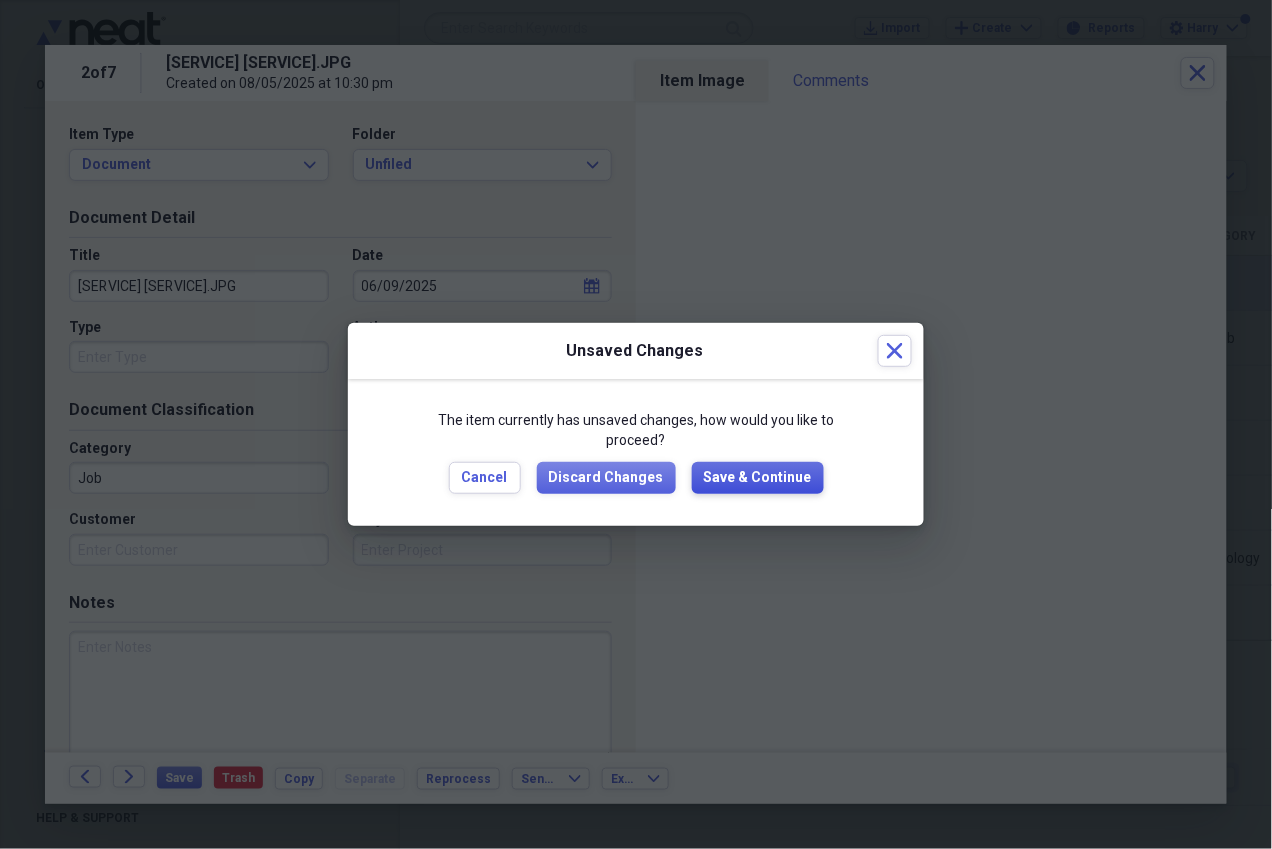 click on "Save & Continue" at bounding box center [758, 478] 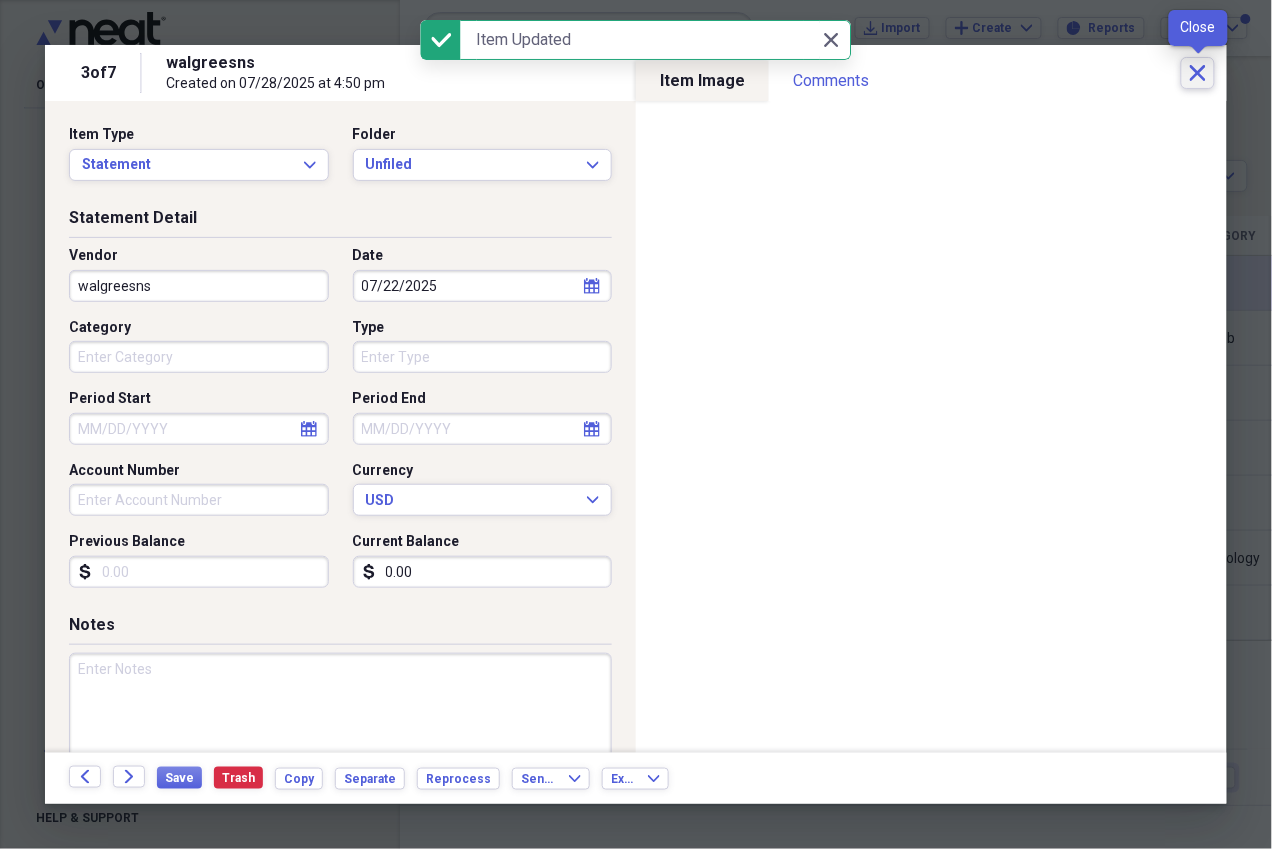 click on "Close" at bounding box center (1198, 73) 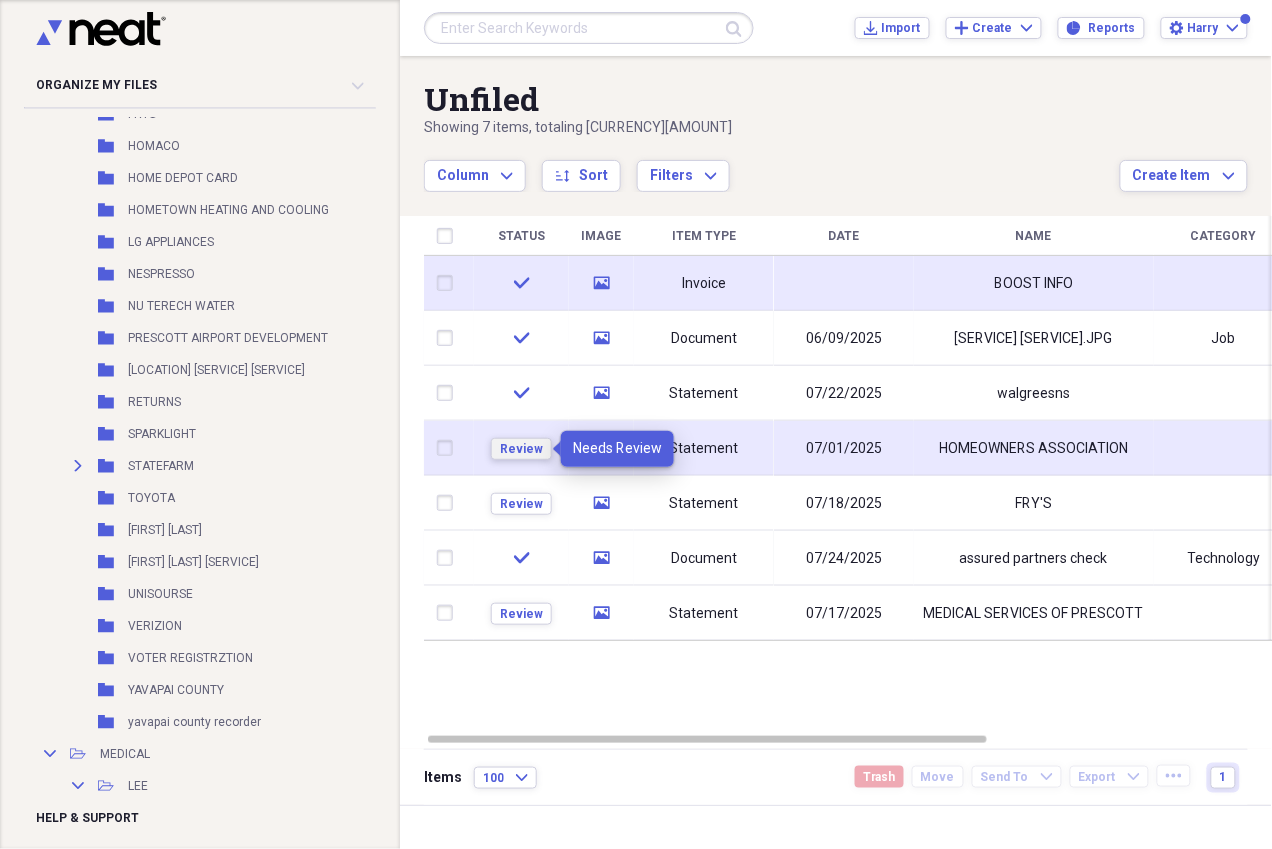 click on "Review" at bounding box center (521, 449) 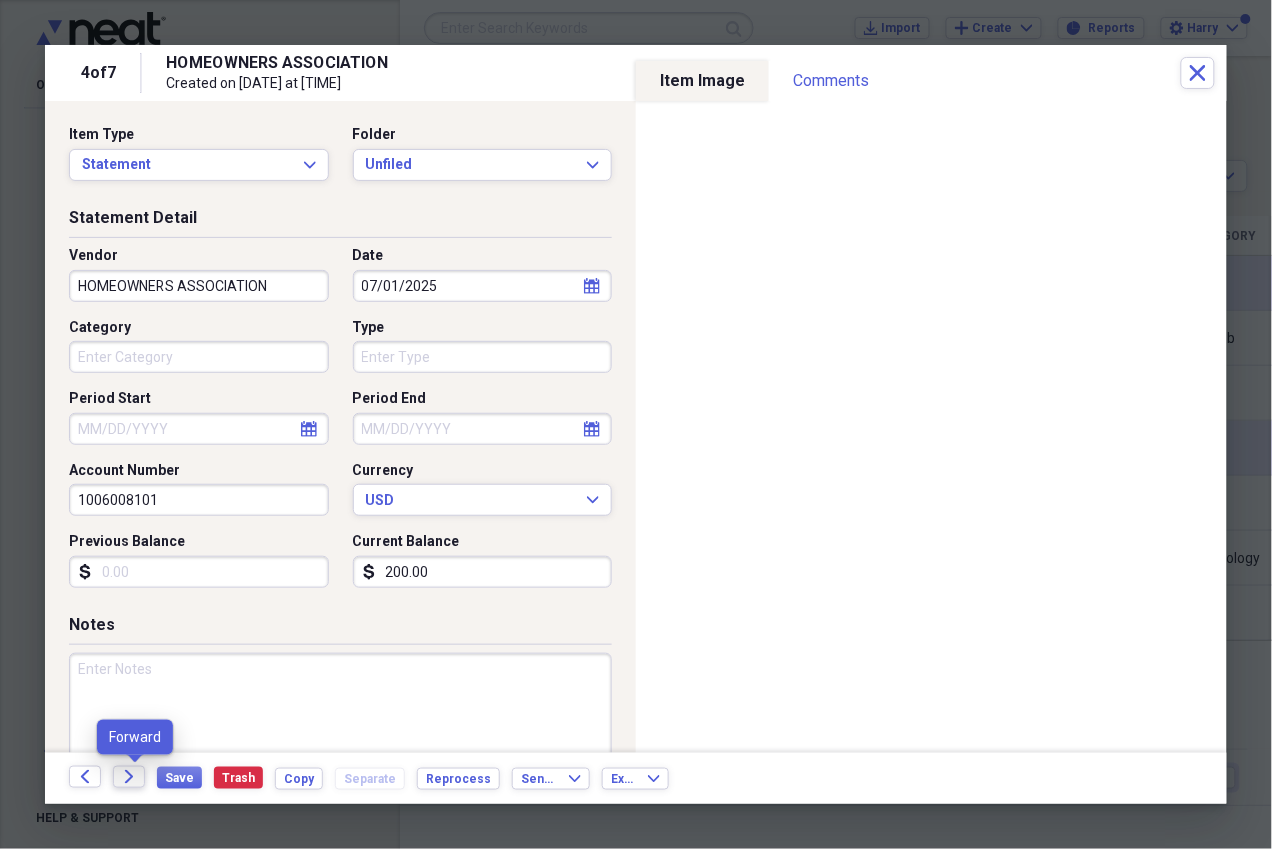 click on "Forward" at bounding box center (129, 777) 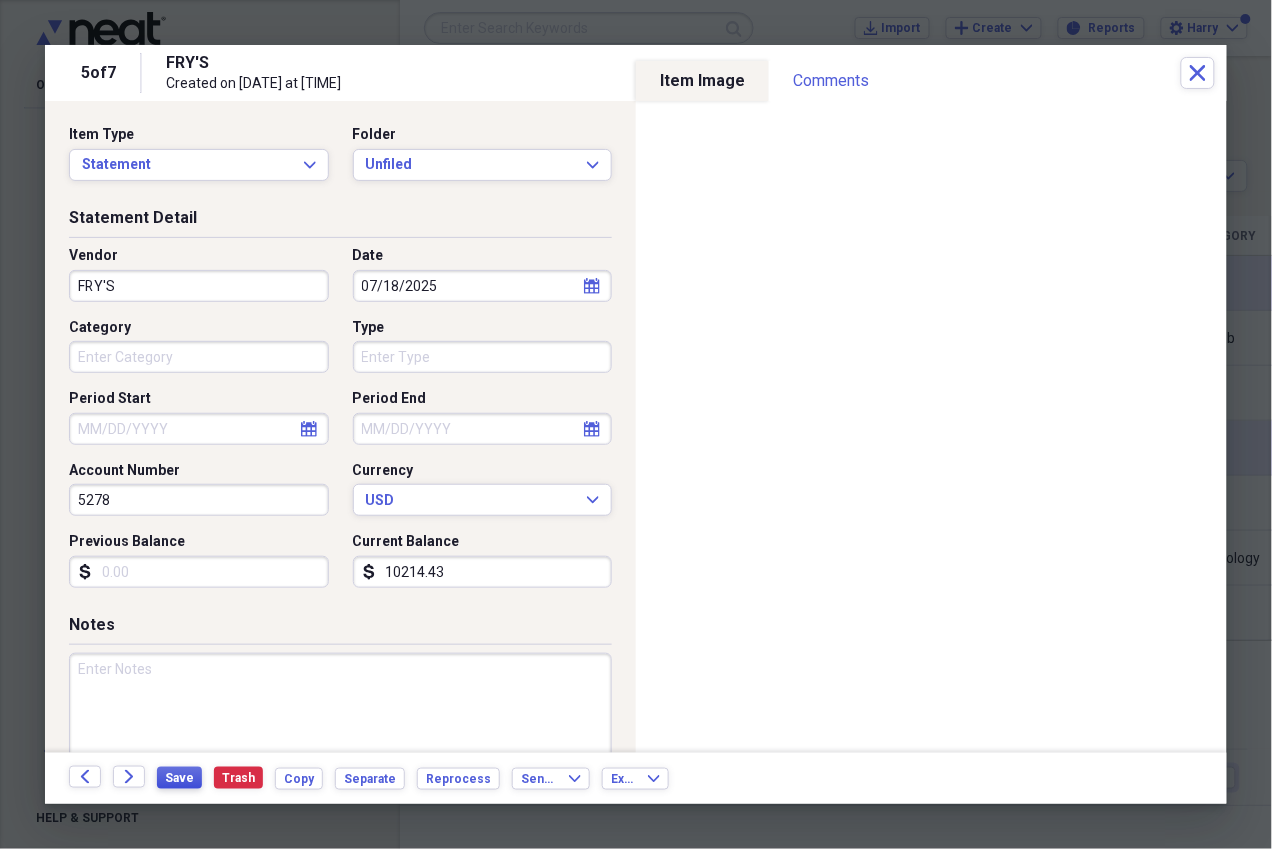 click on "Save" at bounding box center (179, 778) 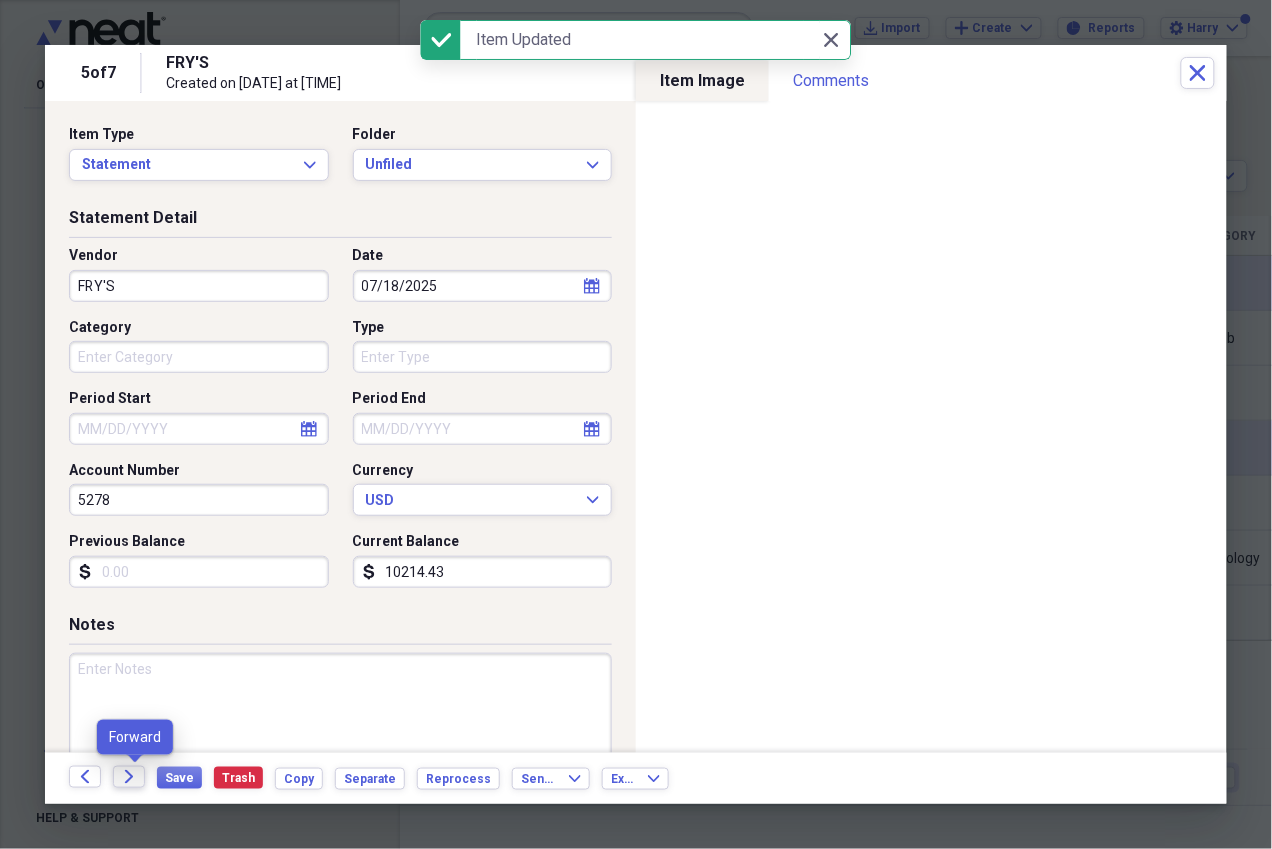 click 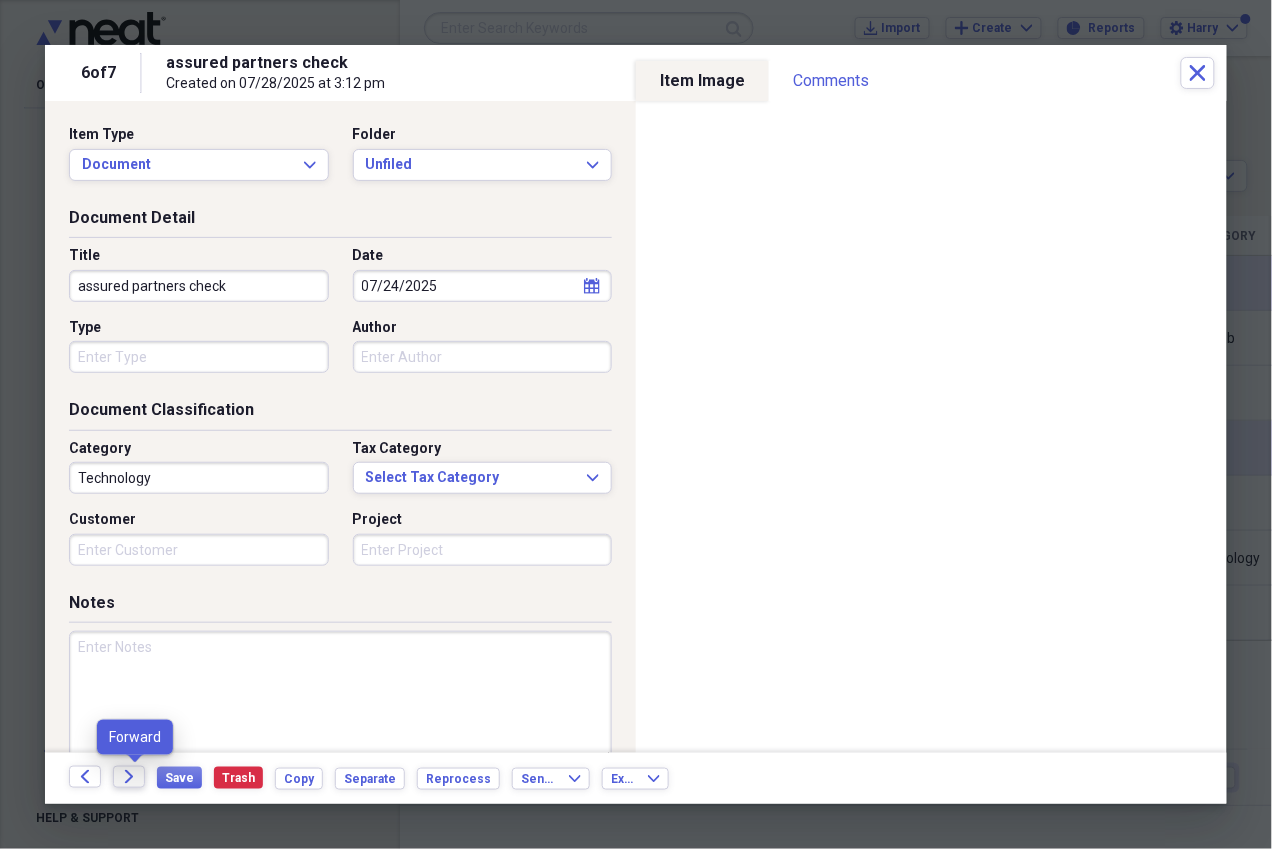 click on "Forward" 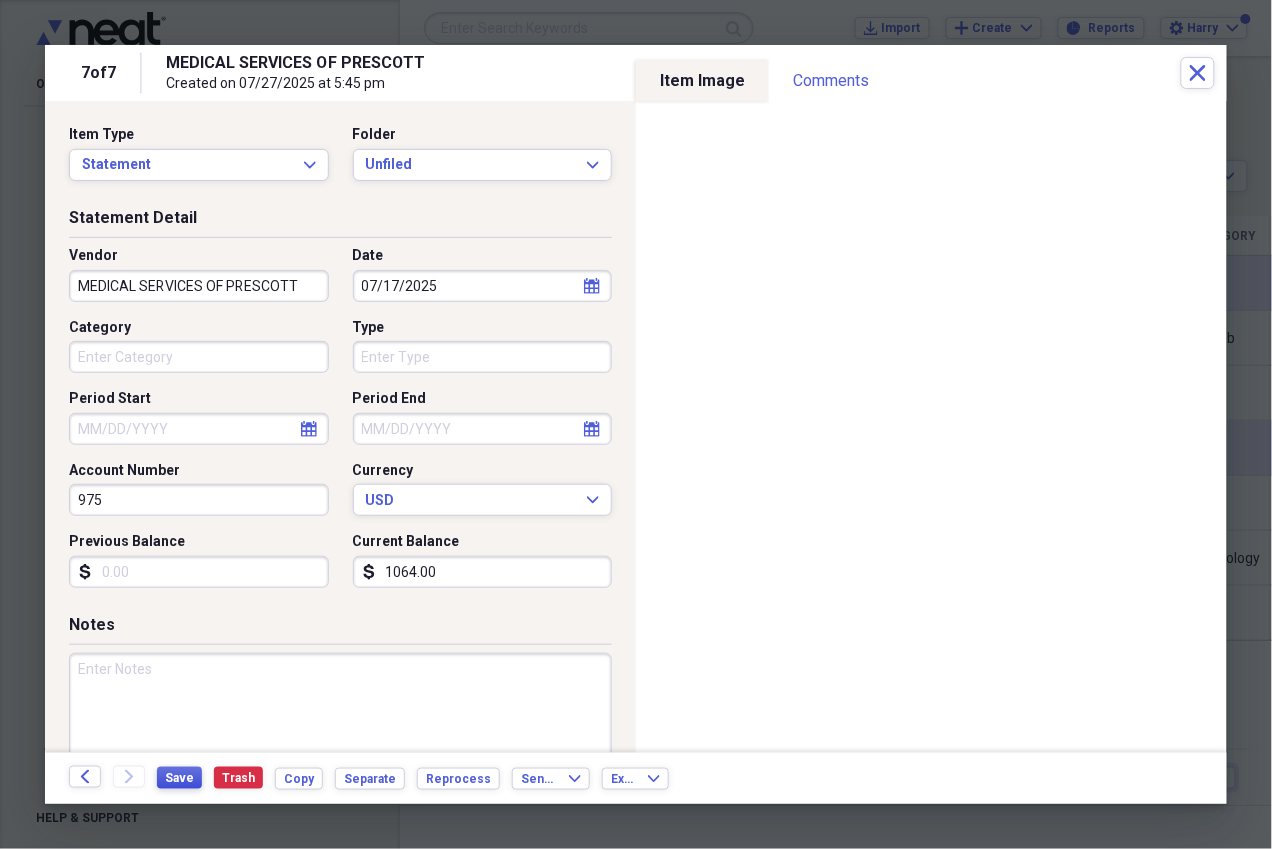 click on "Save" at bounding box center (179, 778) 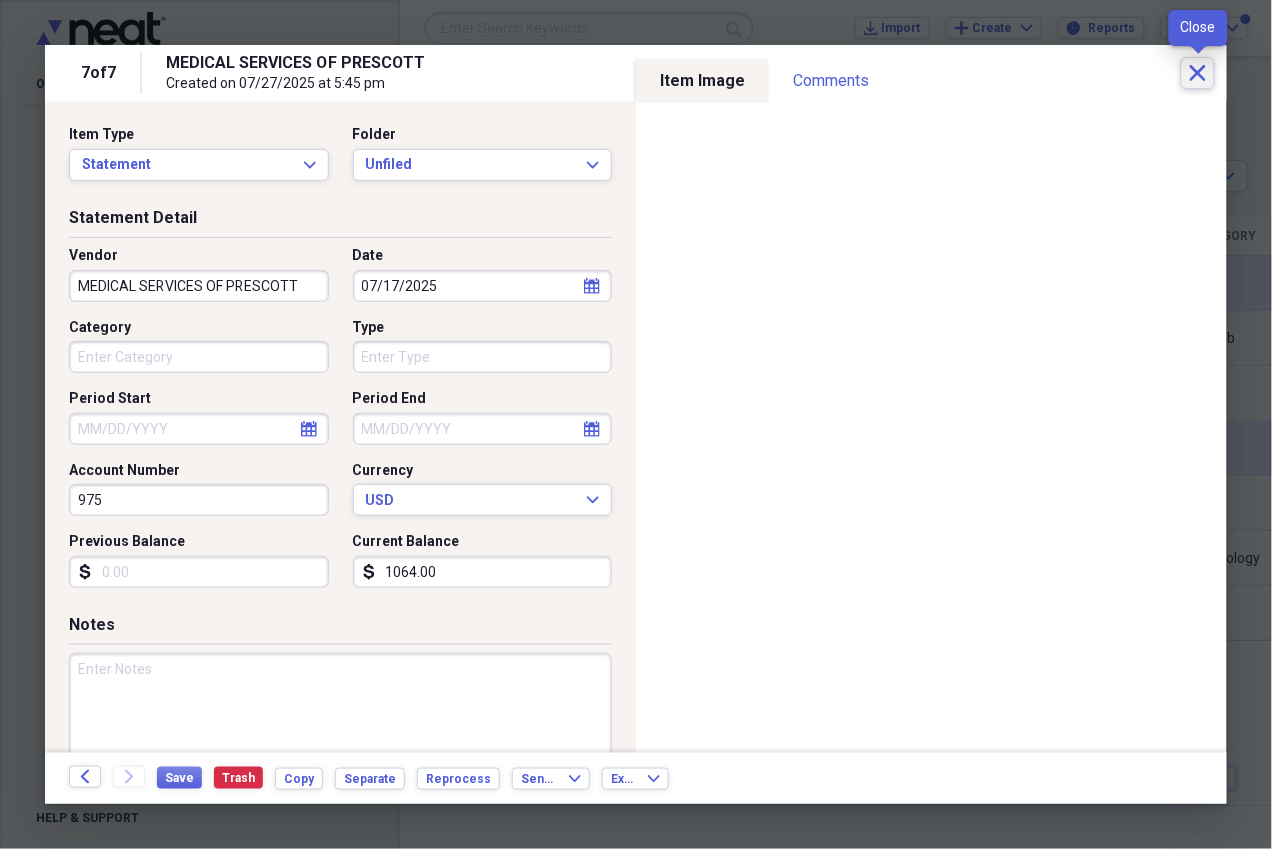 click on "Close" at bounding box center [1198, 73] 